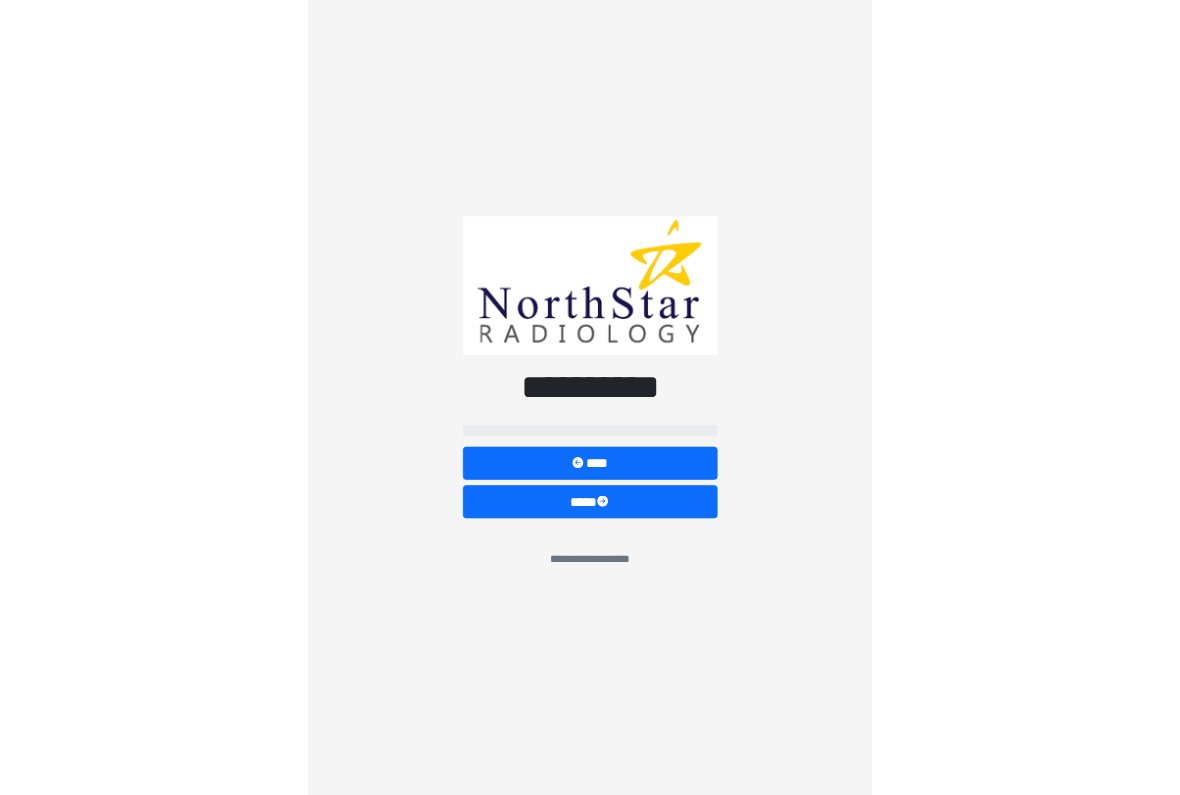 scroll, scrollTop: 0, scrollLeft: 0, axis: both 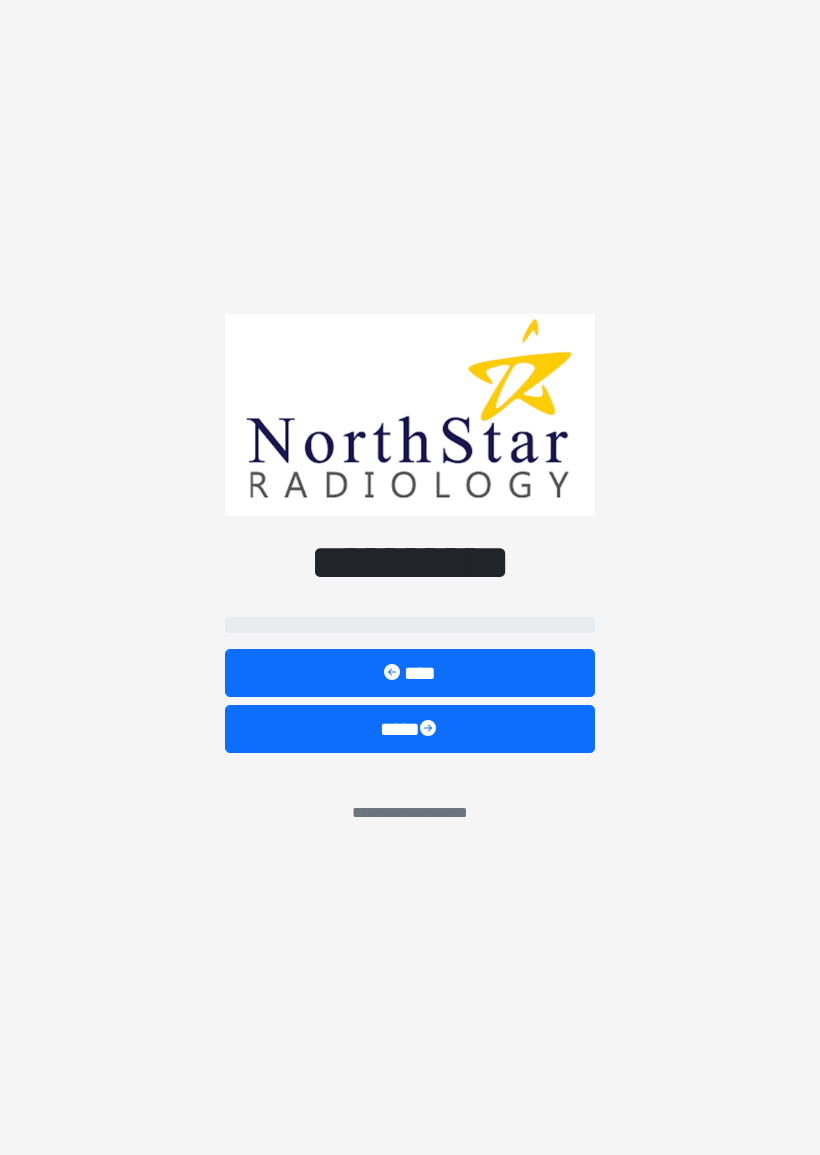 select on "*******" 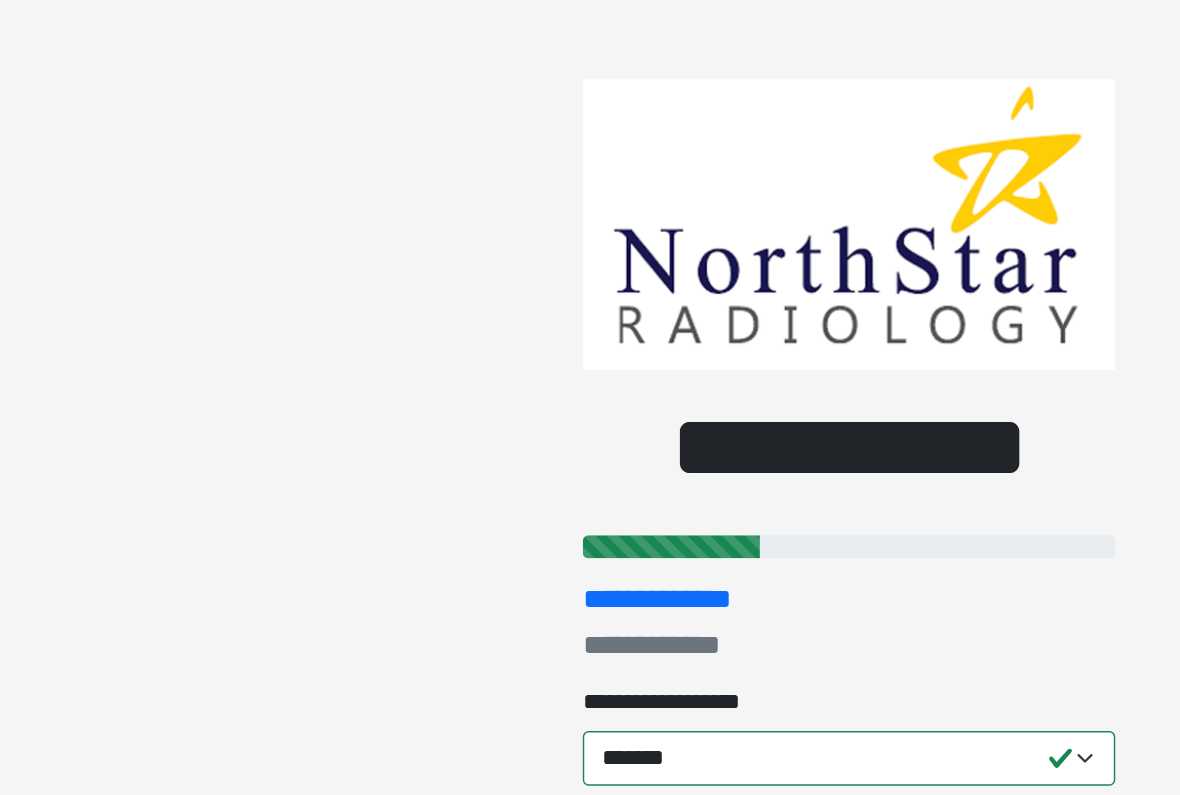 click on "**********" at bounding box center (590, 397) 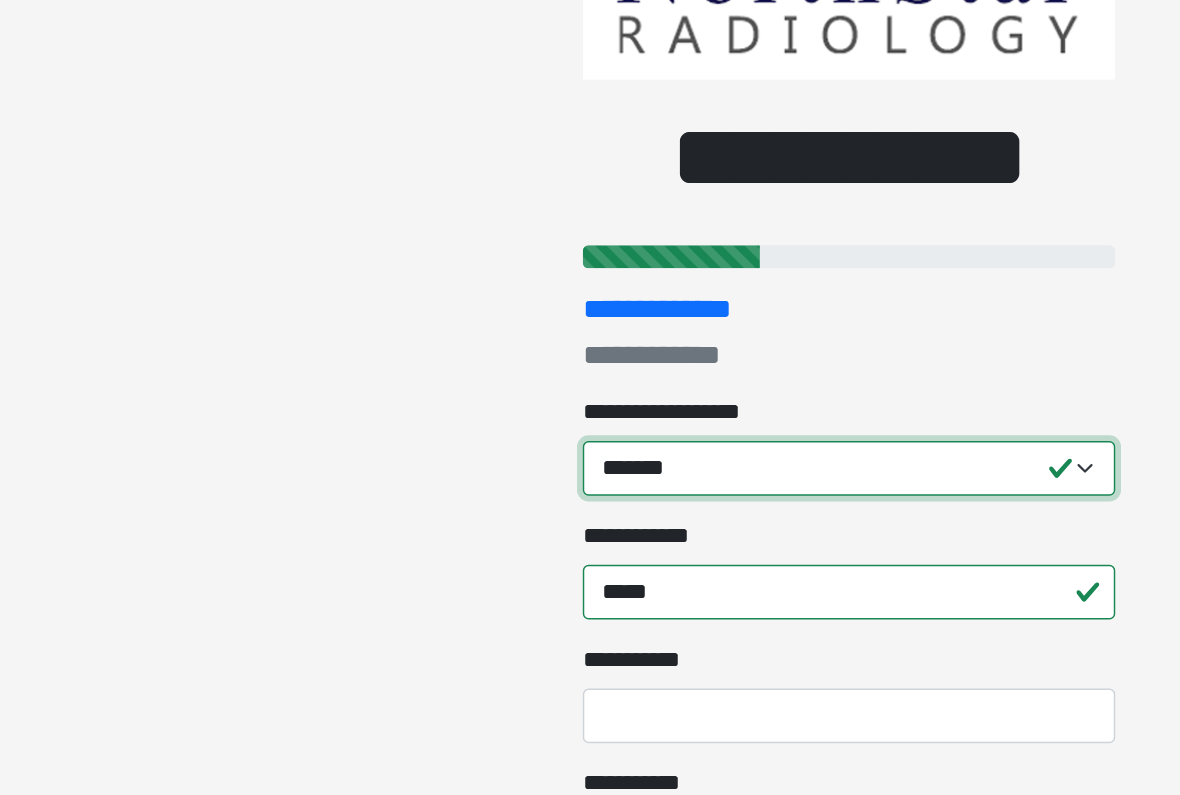 scroll, scrollTop: 200, scrollLeft: 0, axis: vertical 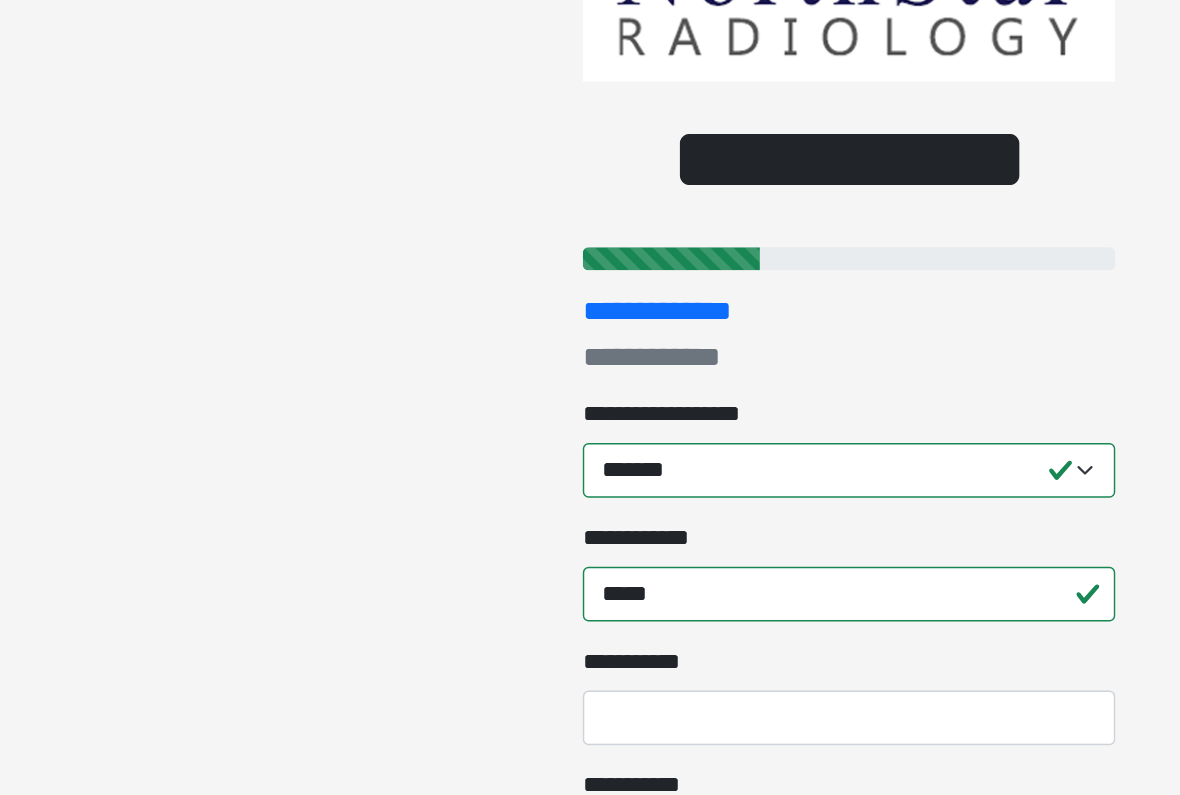 click on "**********" at bounding box center [590, 197] 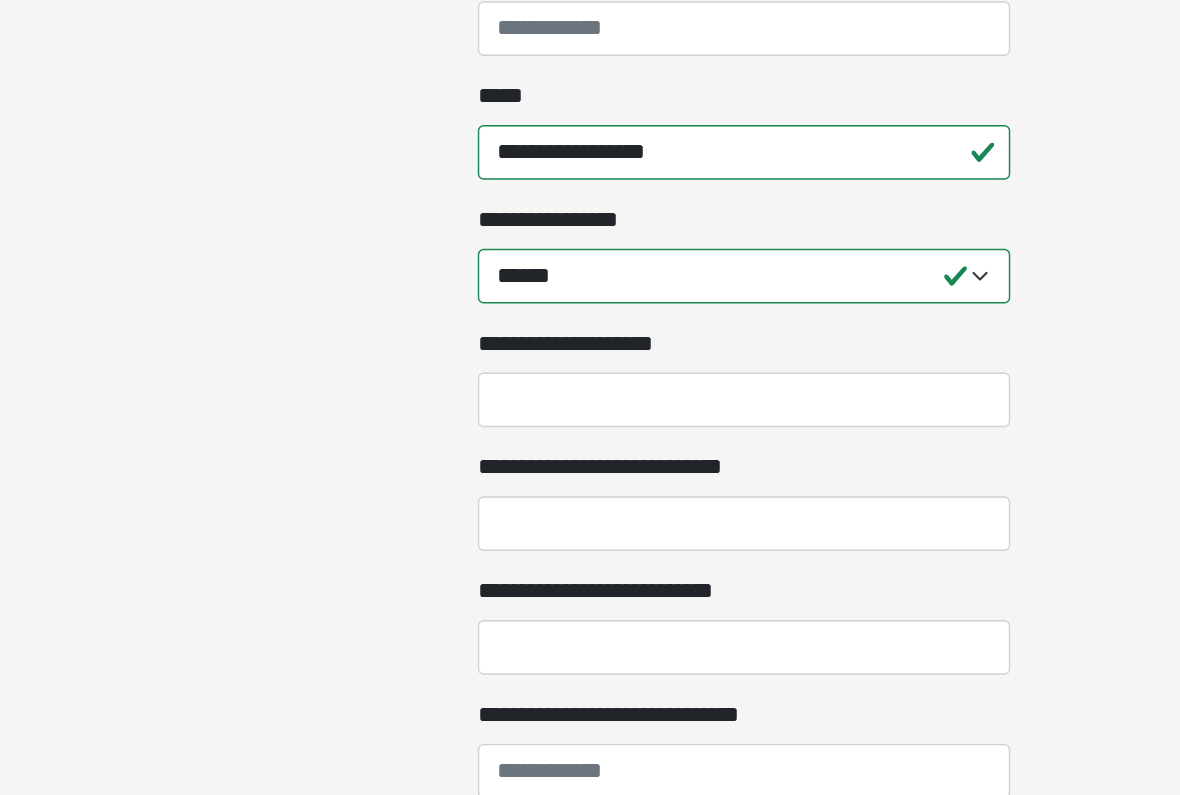 scroll, scrollTop: 1565, scrollLeft: 0, axis: vertical 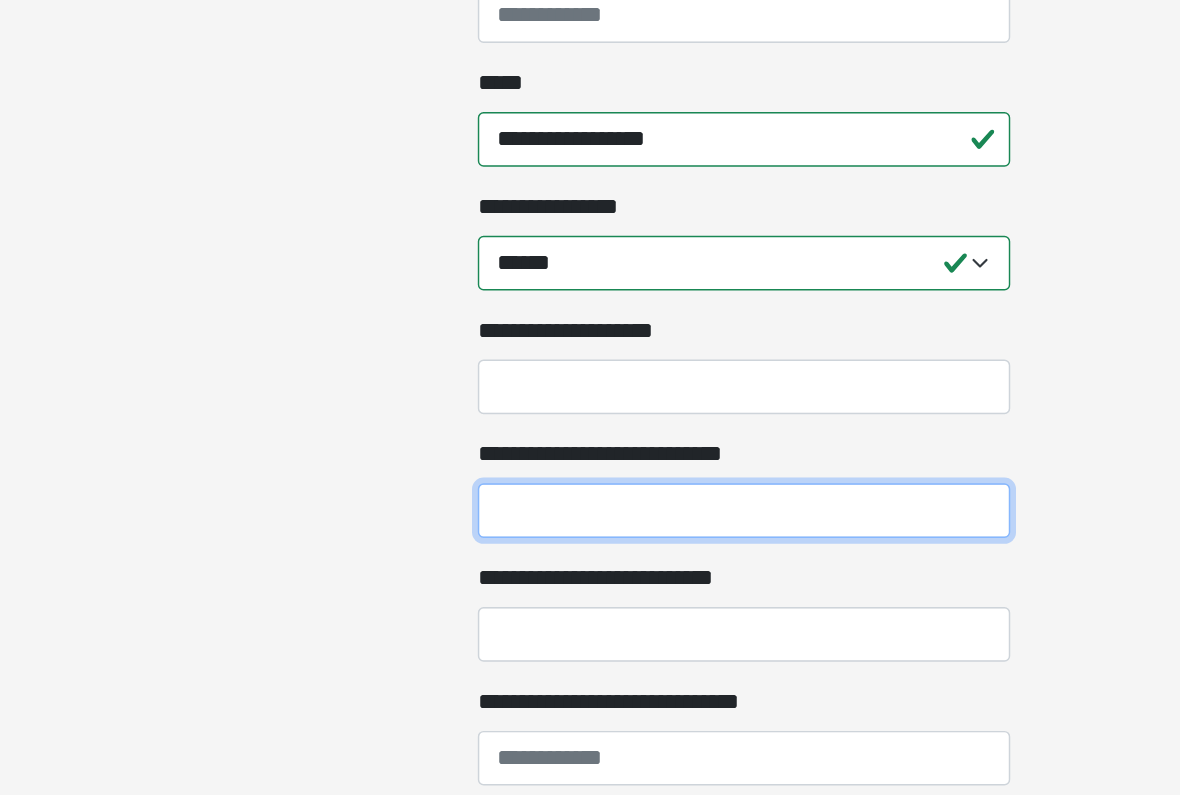 click on "**********" at bounding box center [590, 580] 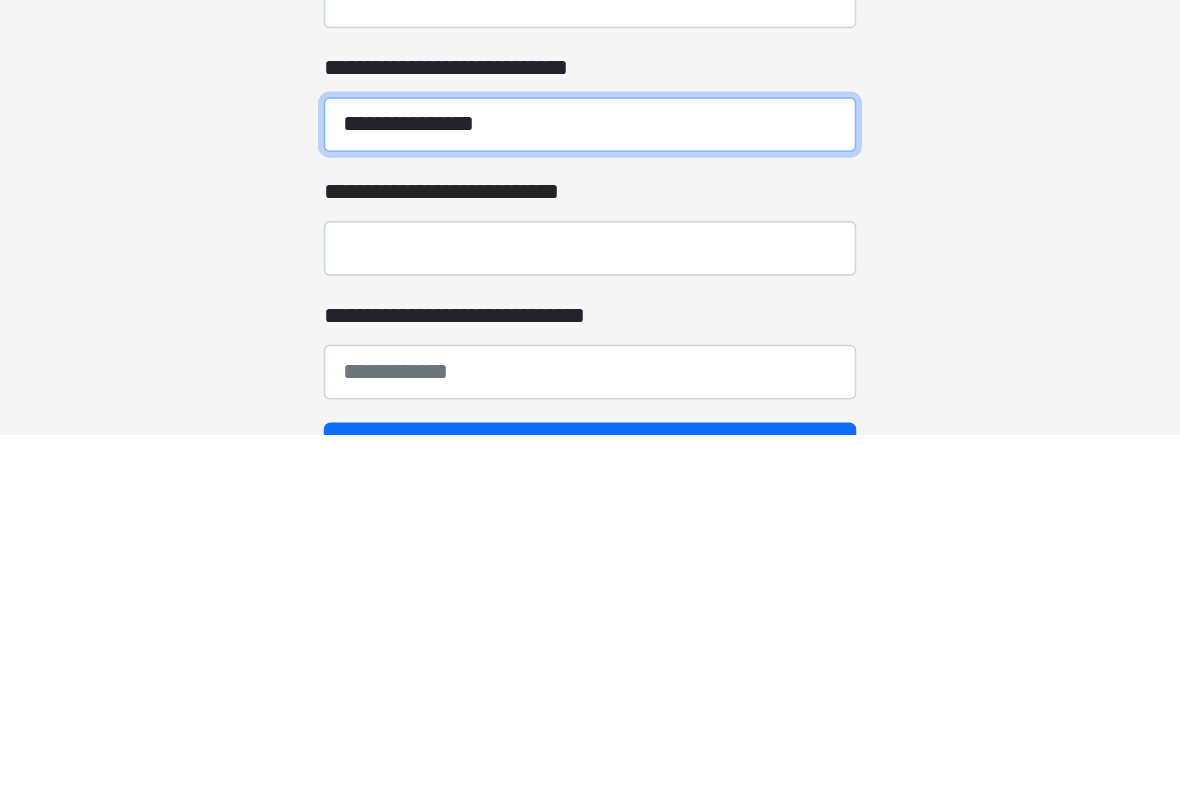 type on "**********" 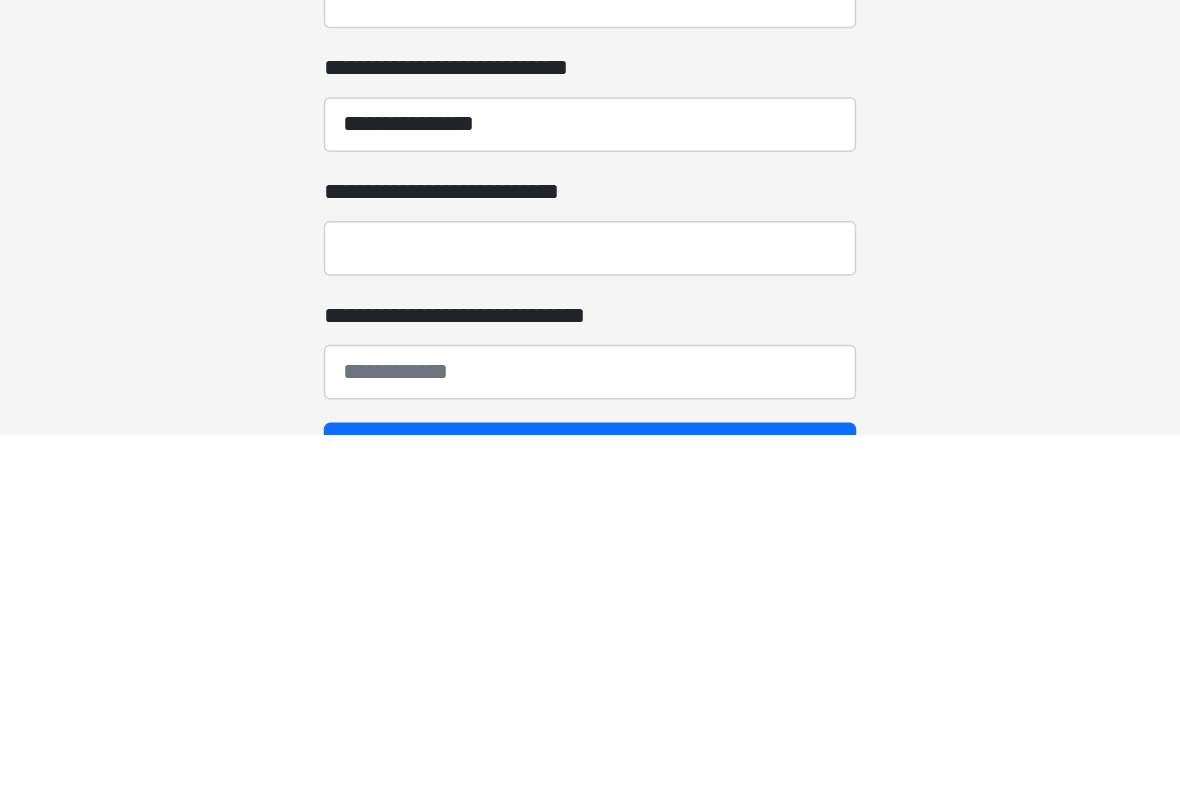 click on "**********" at bounding box center (590, 666) 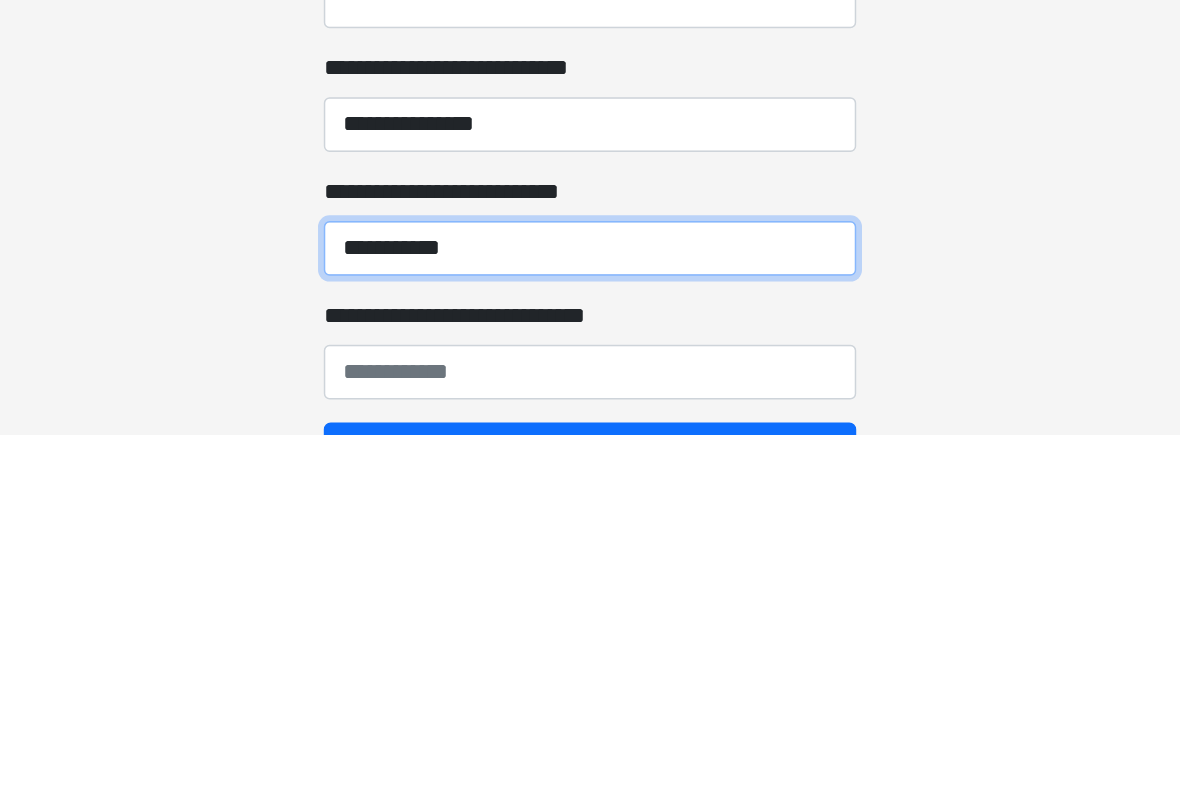 type on "**********" 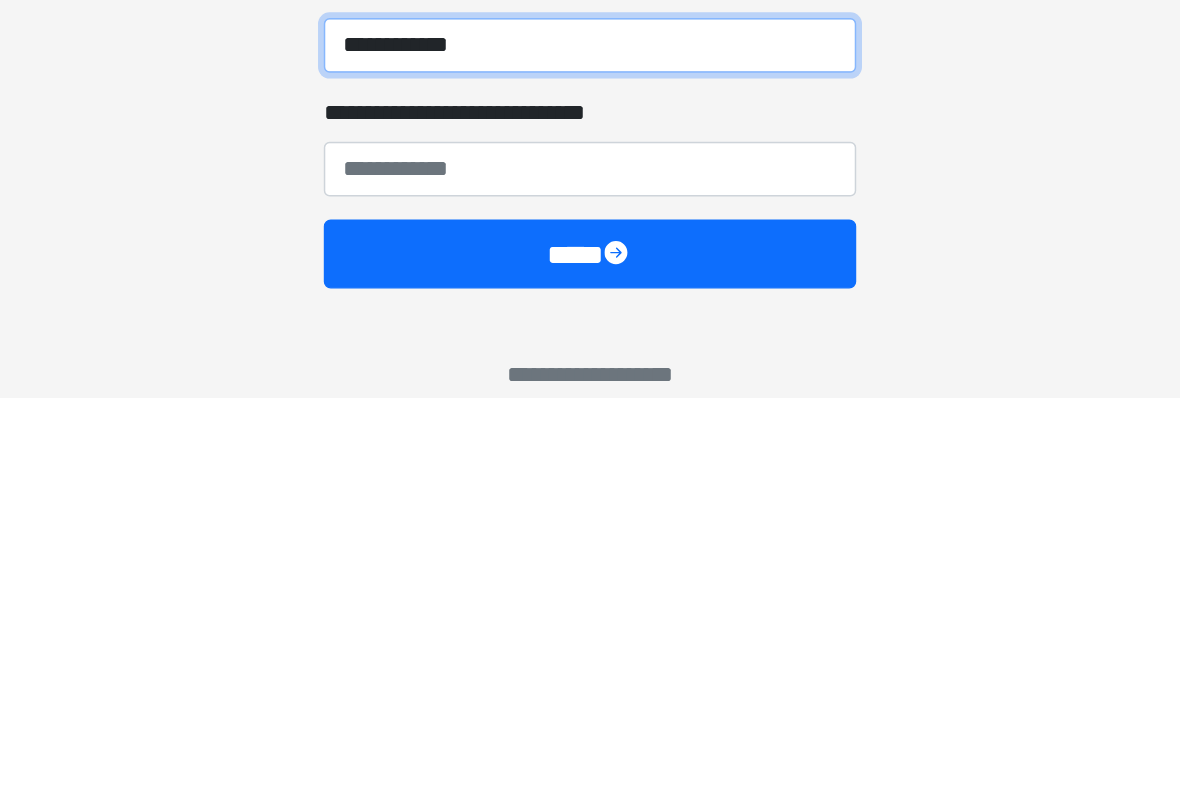 scroll, scrollTop: 1707, scrollLeft: 0, axis: vertical 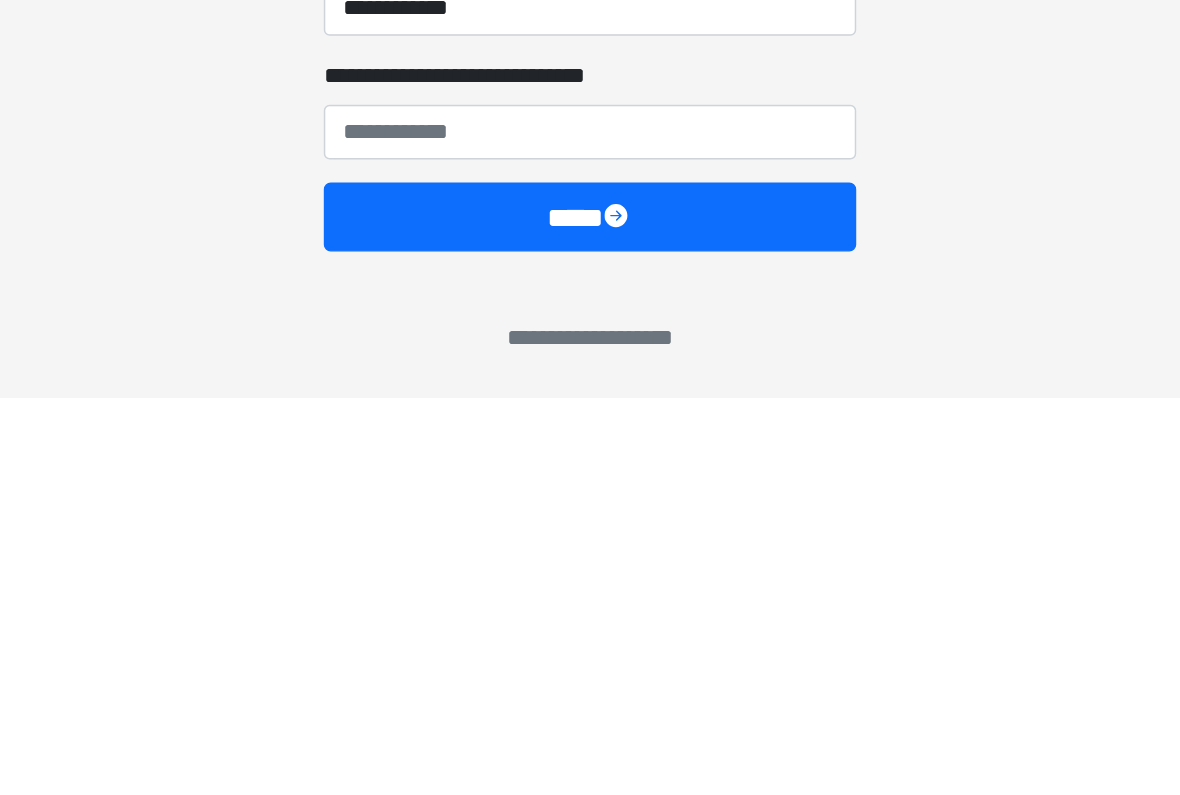 click at bounding box center (610, 670) 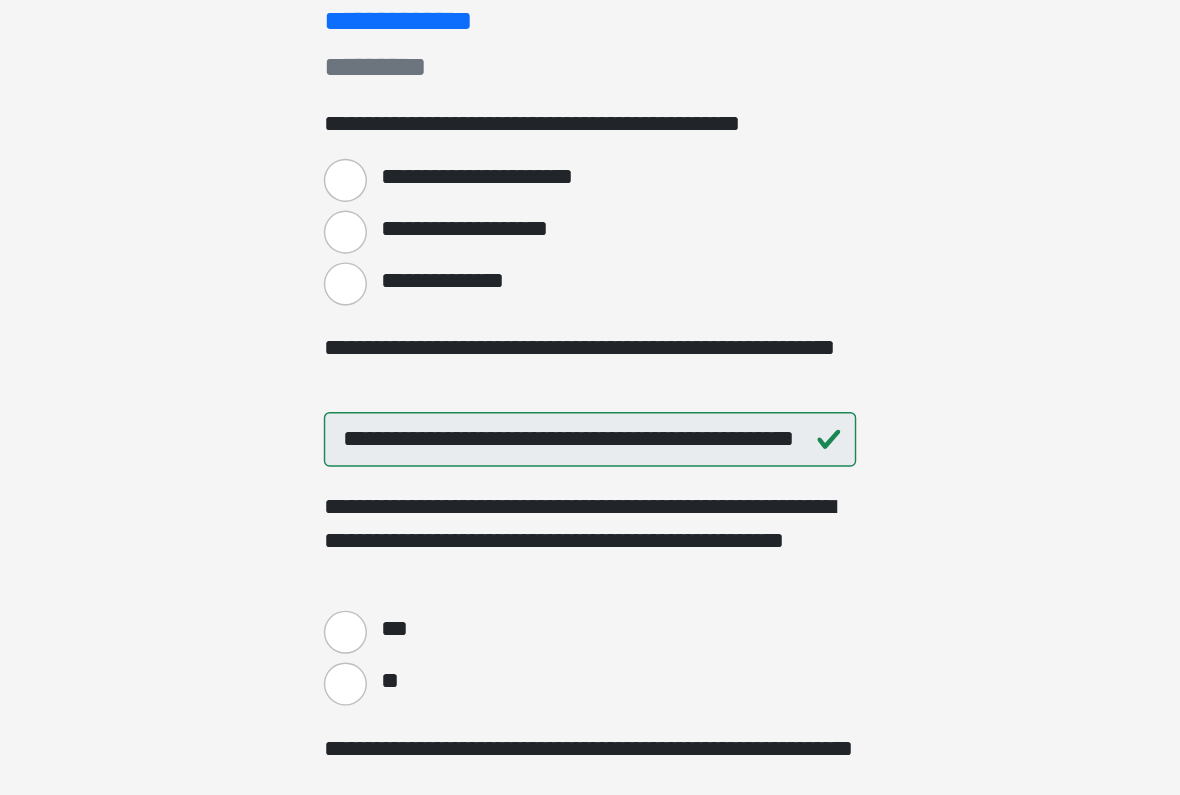 scroll, scrollTop: 177, scrollLeft: 0, axis: vertical 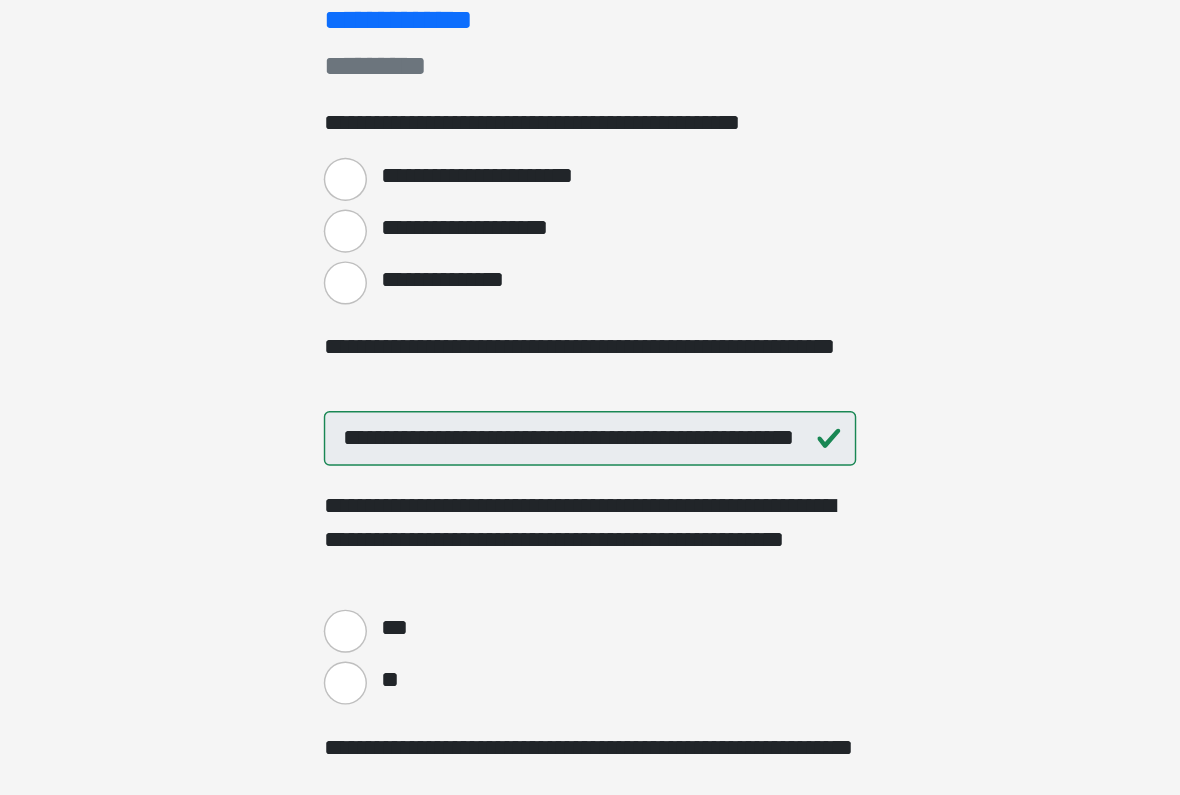 click on "**********" at bounding box center (420, 422) 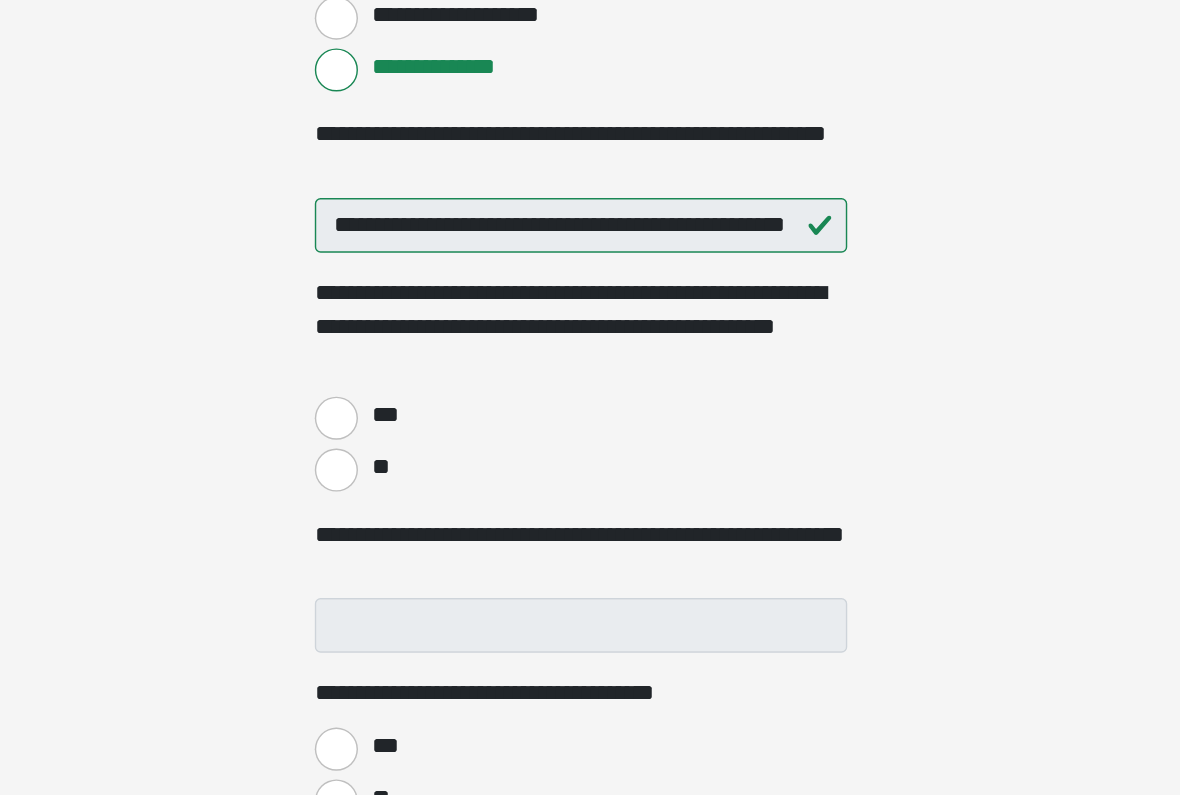 scroll, scrollTop: 328, scrollLeft: 0, axis: vertical 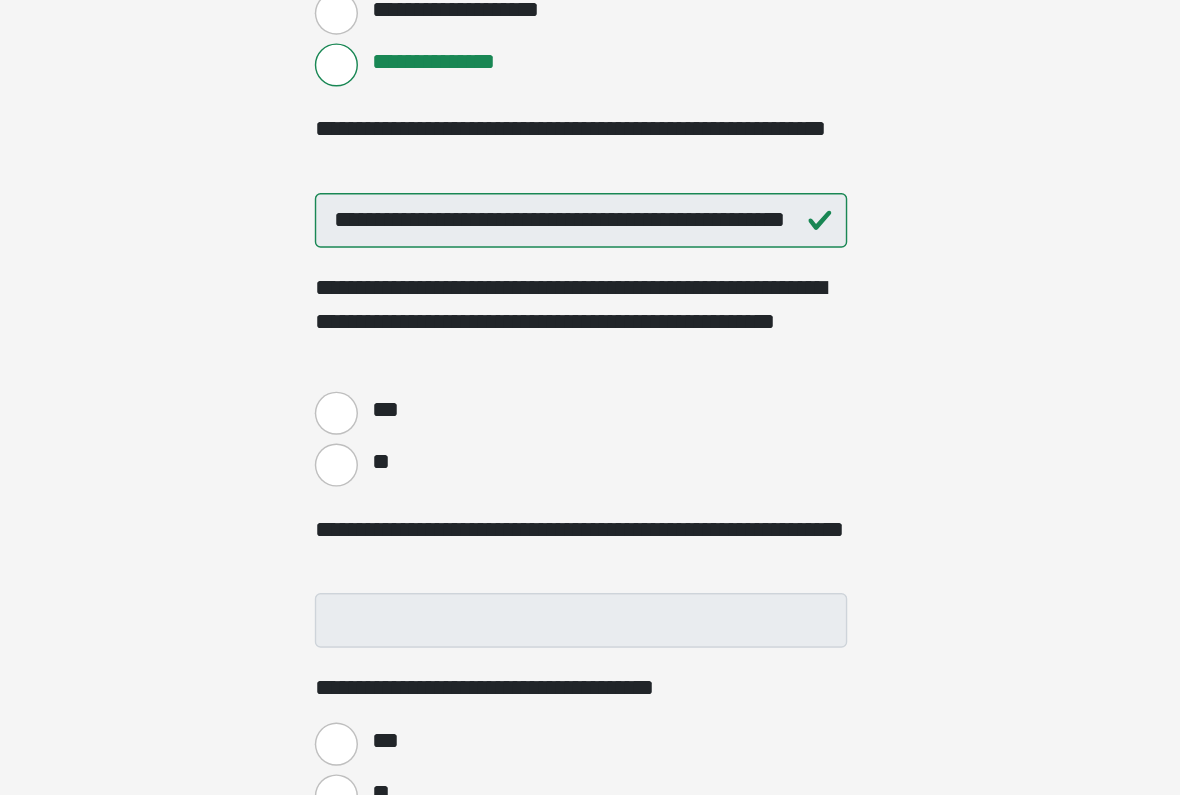 click on "**" at bounding box center [420, 548] 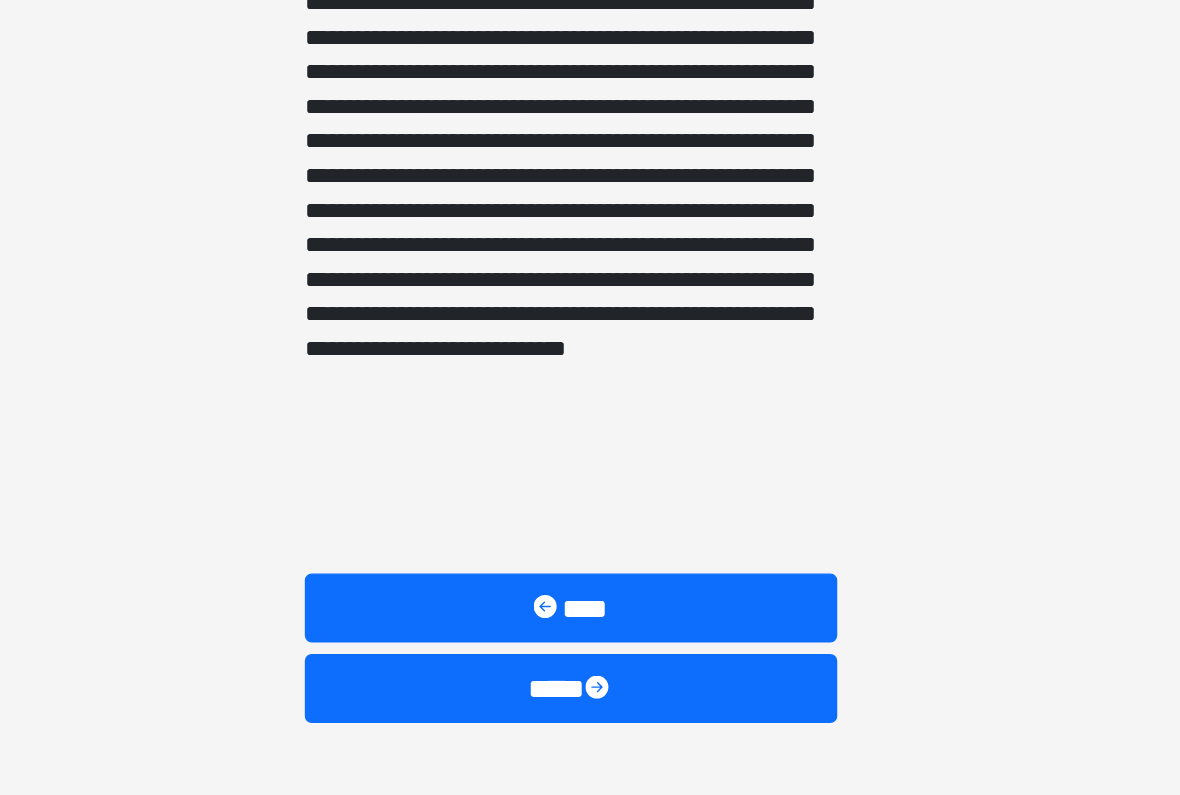 scroll, scrollTop: 1405, scrollLeft: 0, axis: vertical 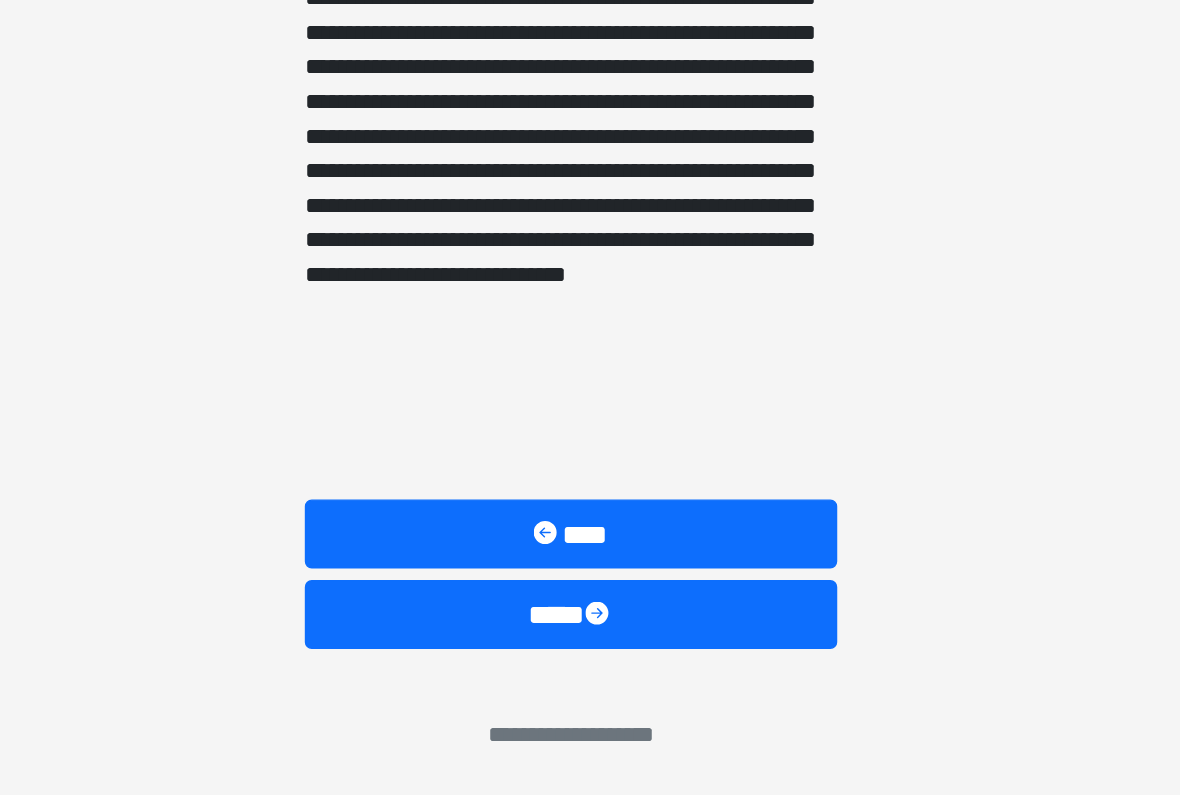 click on "****" at bounding box center [590, 669] 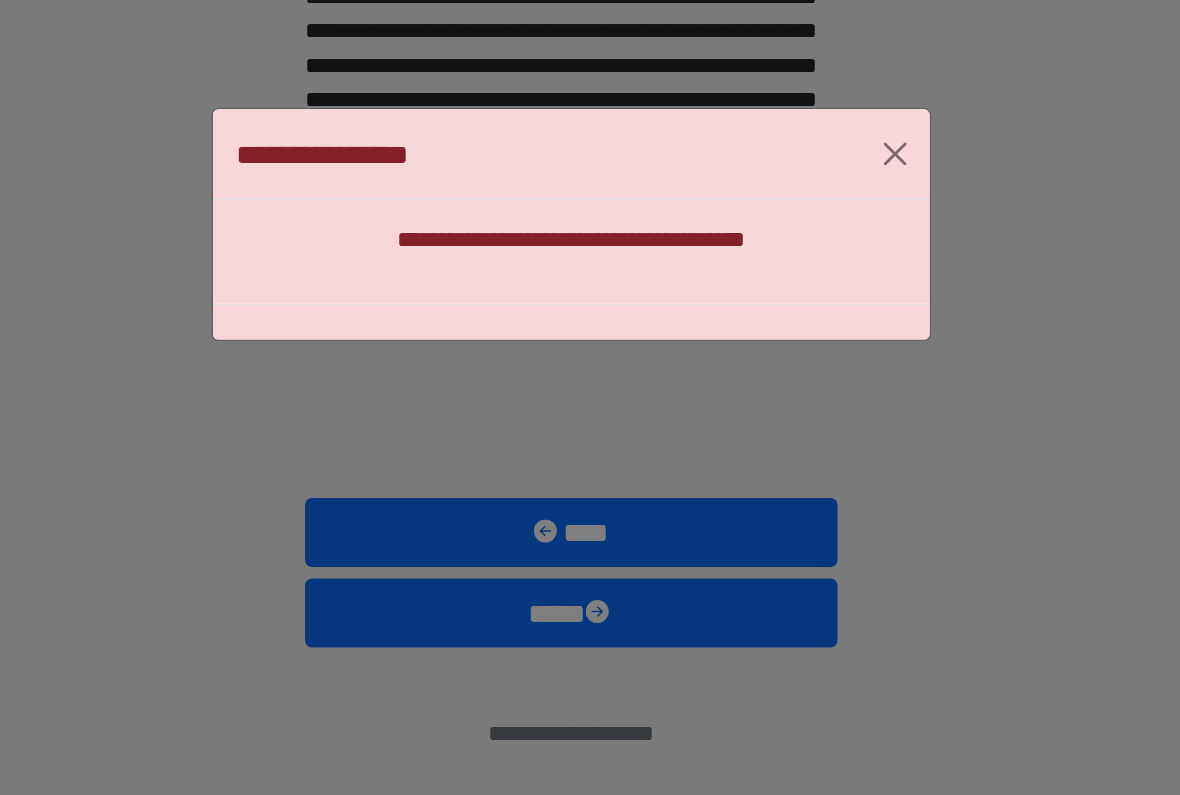 click on "**********" at bounding box center (590, 409) 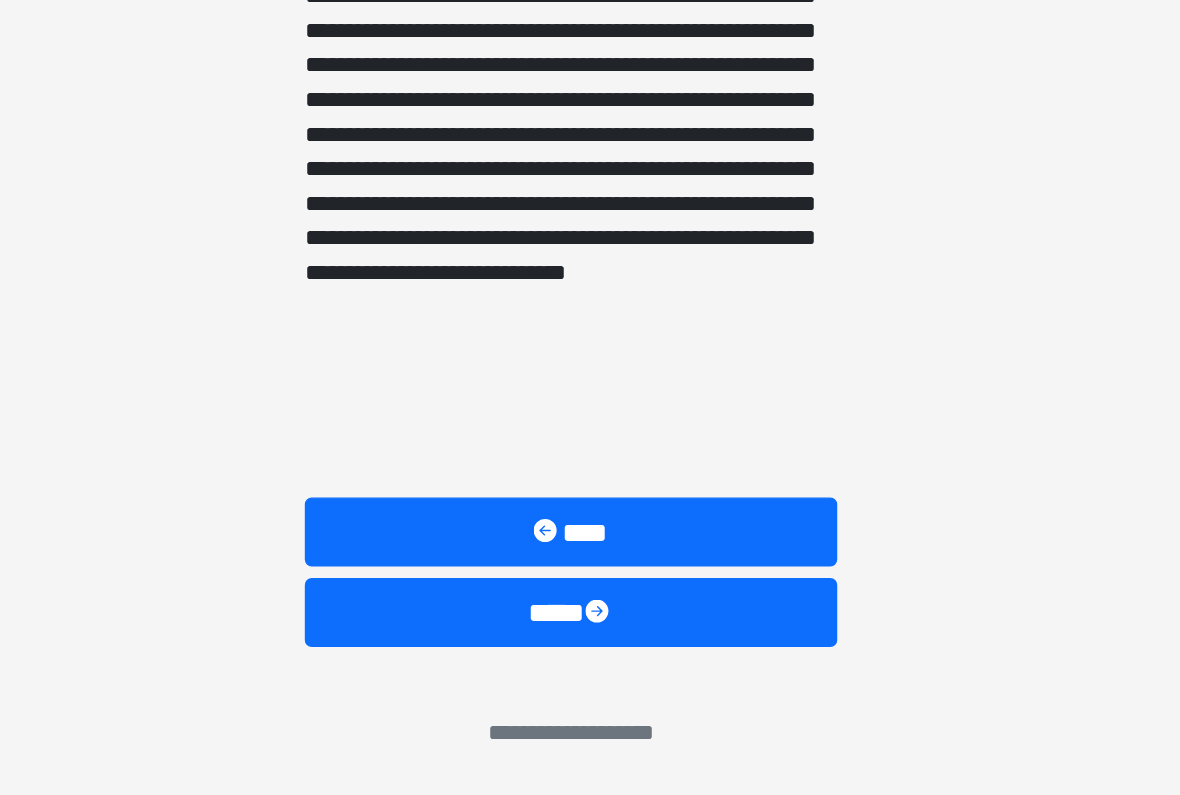 click on "****" at bounding box center [590, 612] 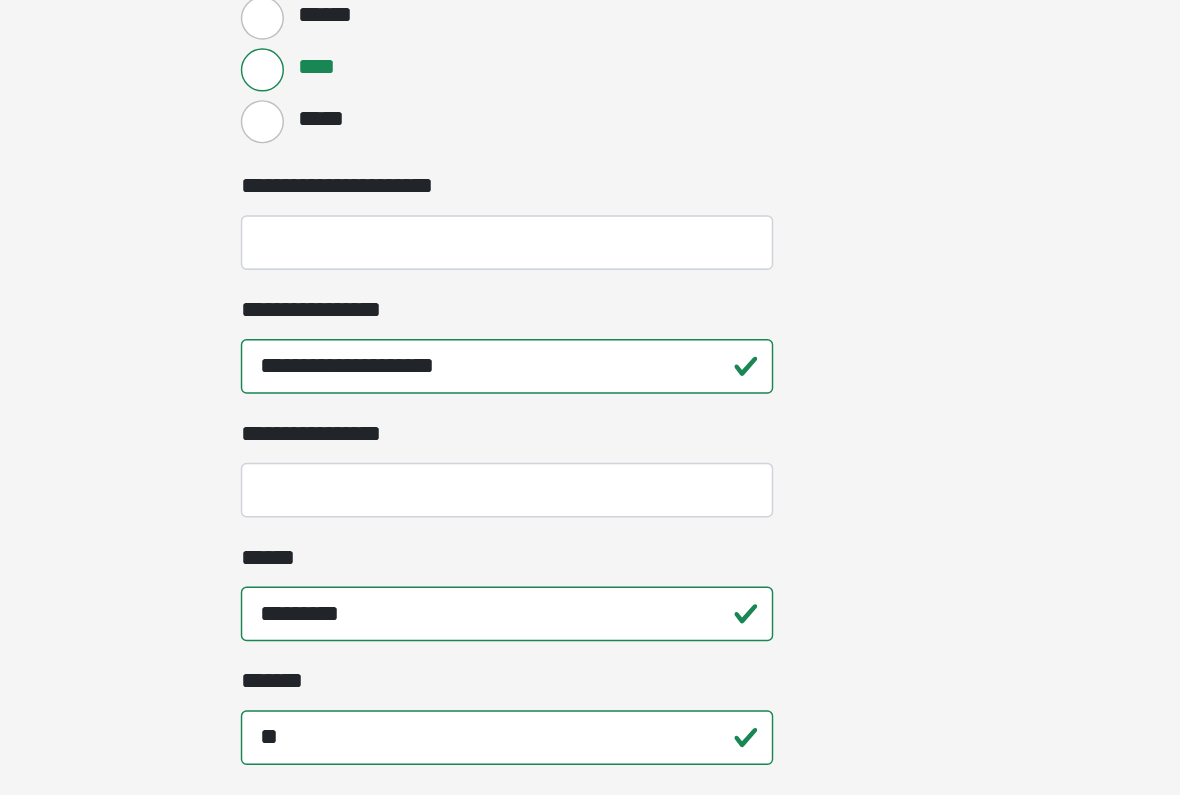 scroll, scrollTop: 725, scrollLeft: 0, axis: vertical 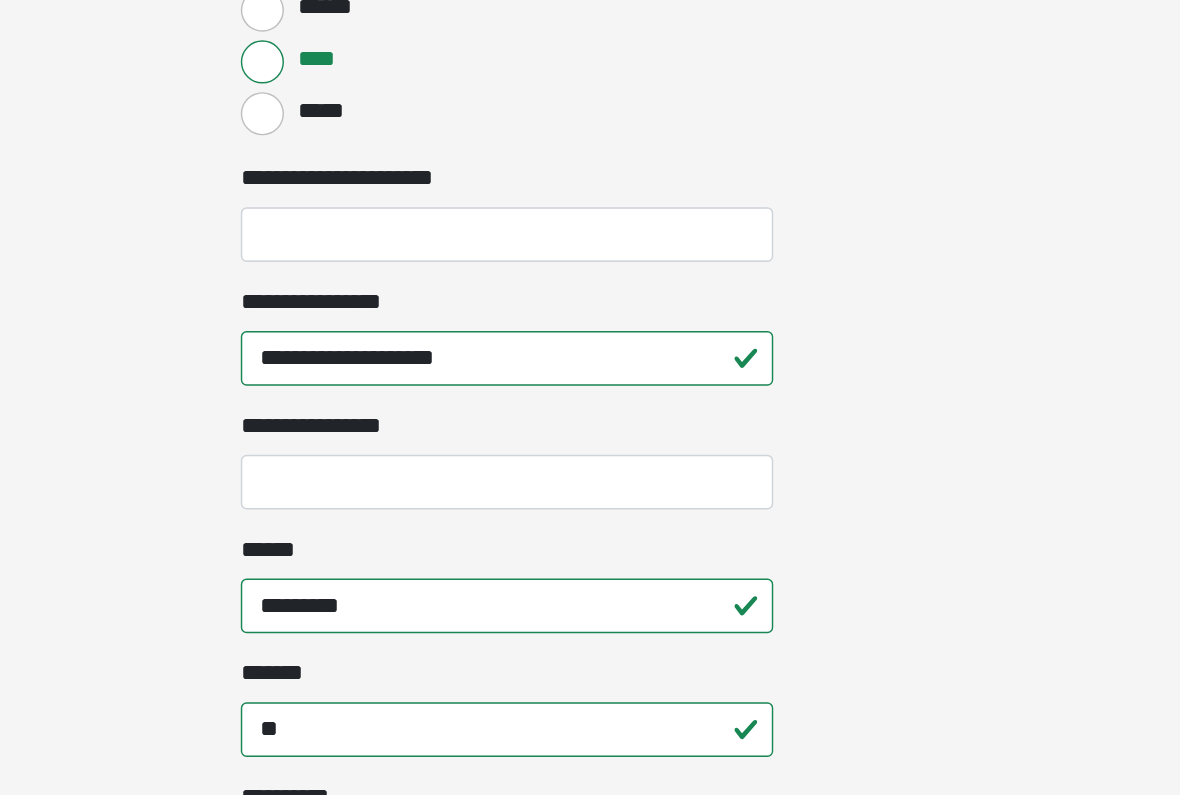 click on "**********" at bounding box center (590, 560) 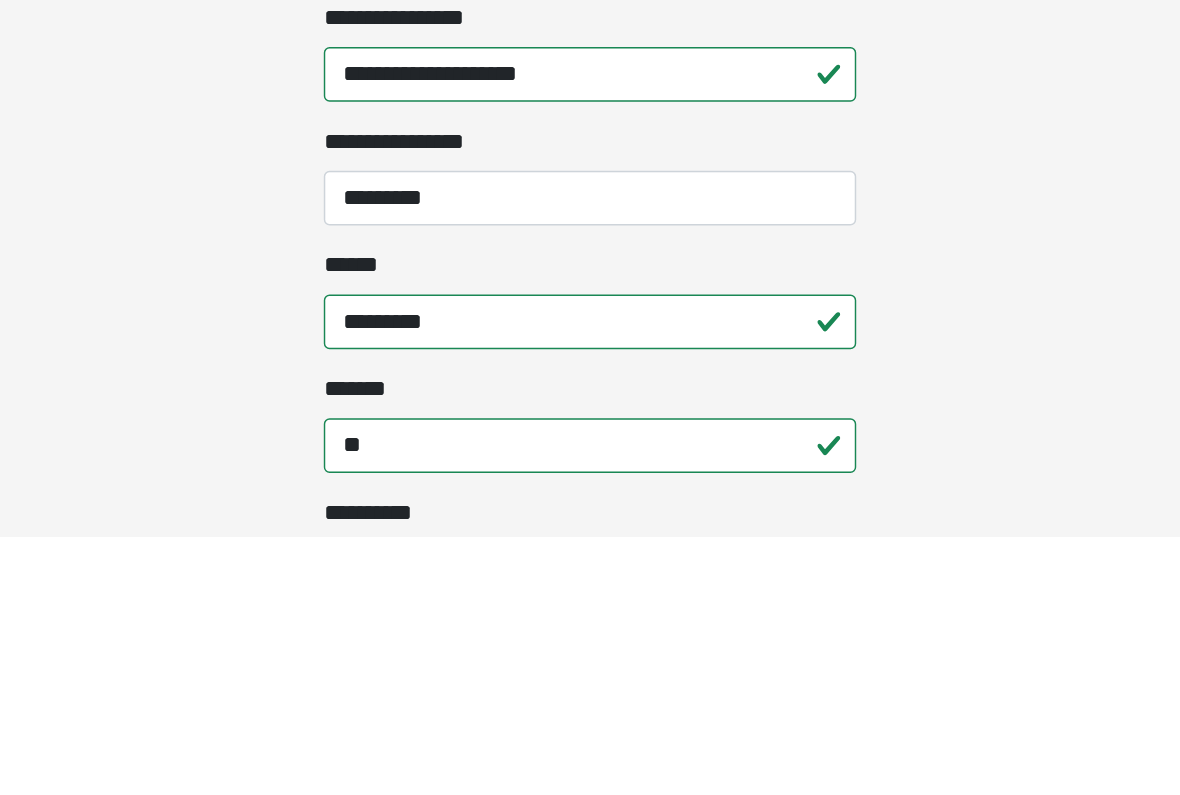 click on "**********" at bounding box center [590, -328] 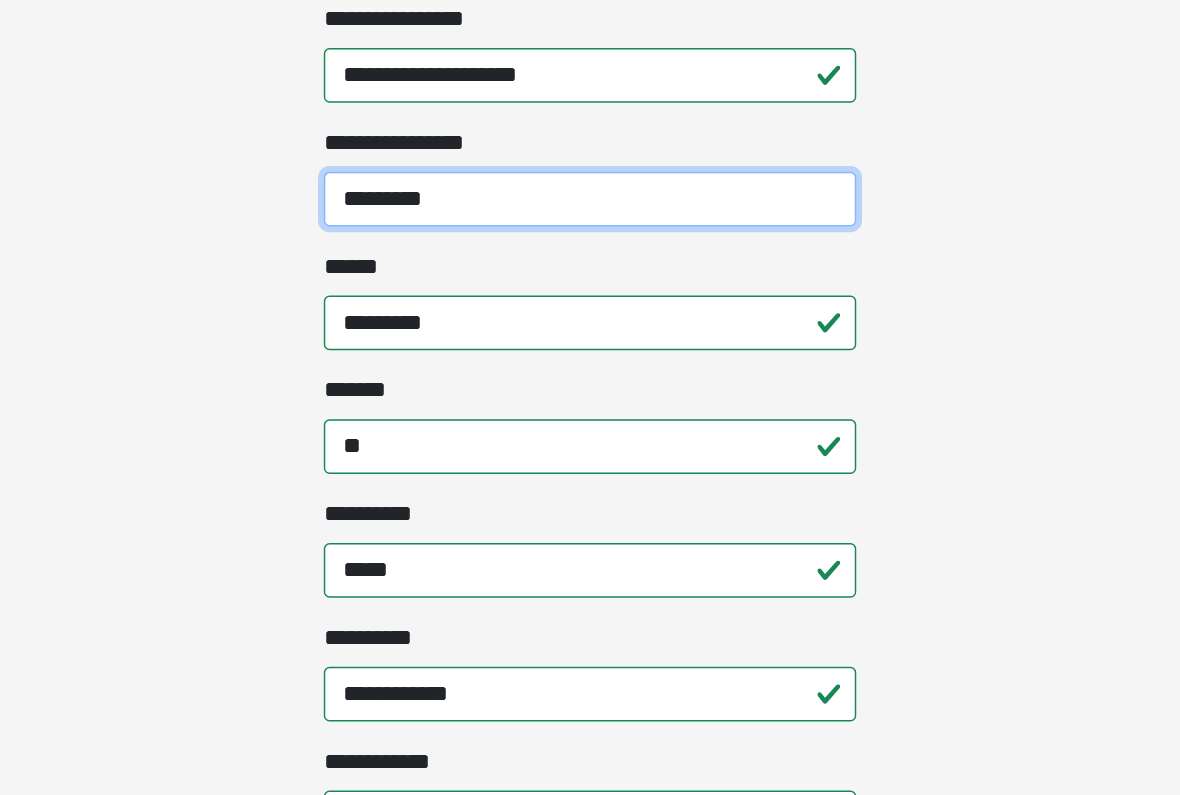 click on "*********" at bounding box center (590, 363) 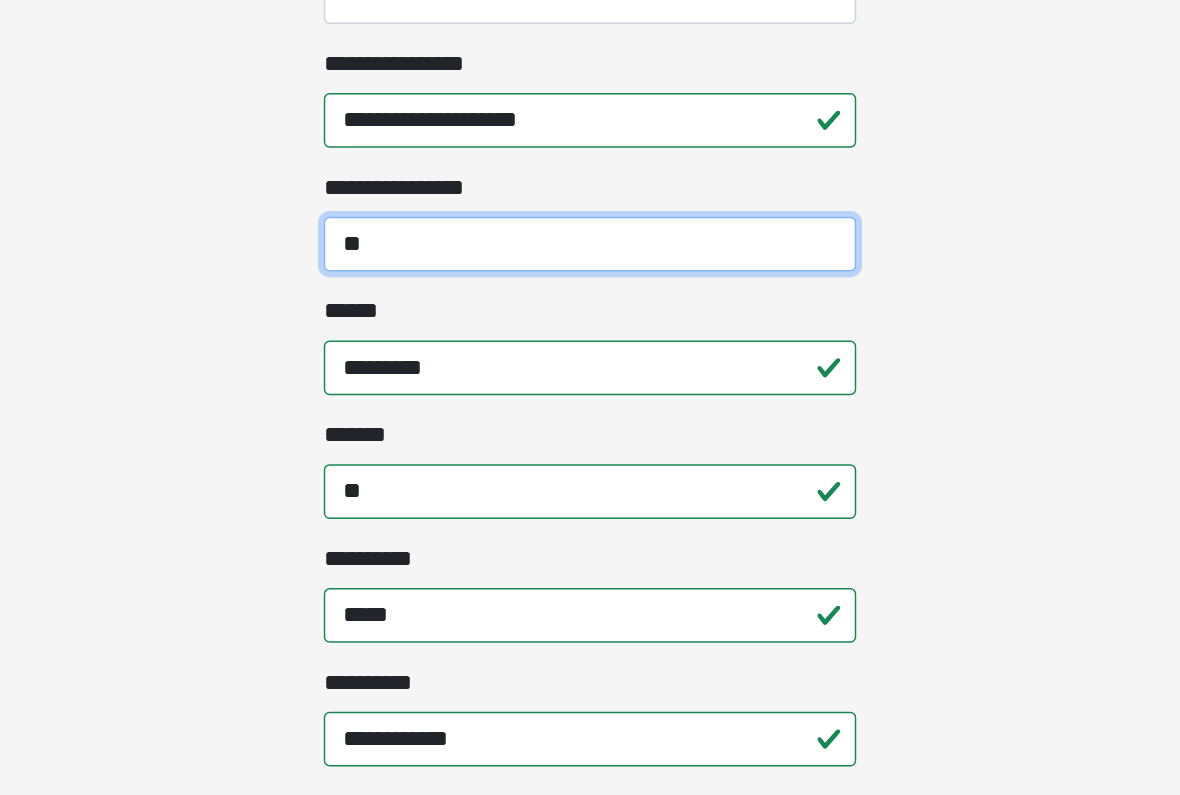 type on "*" 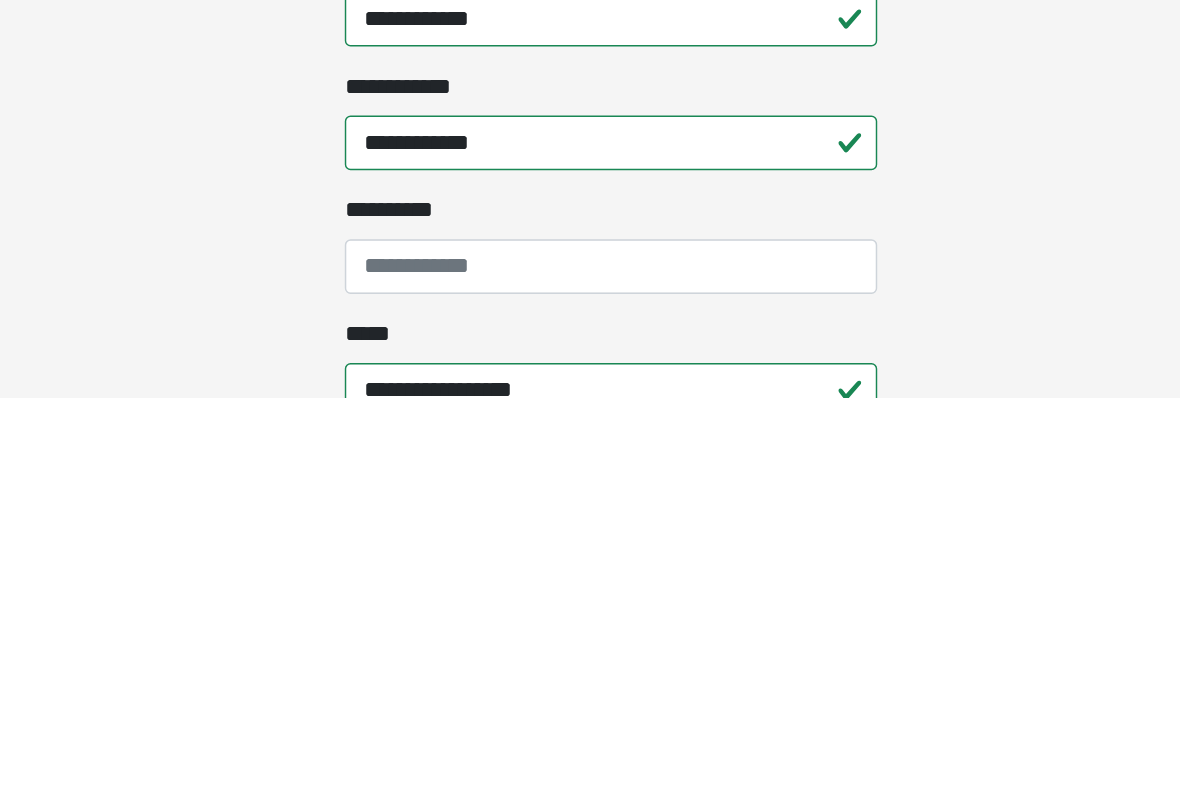 scroll, scrollTop: 1099, scrollLeft: 0, axis: vertical 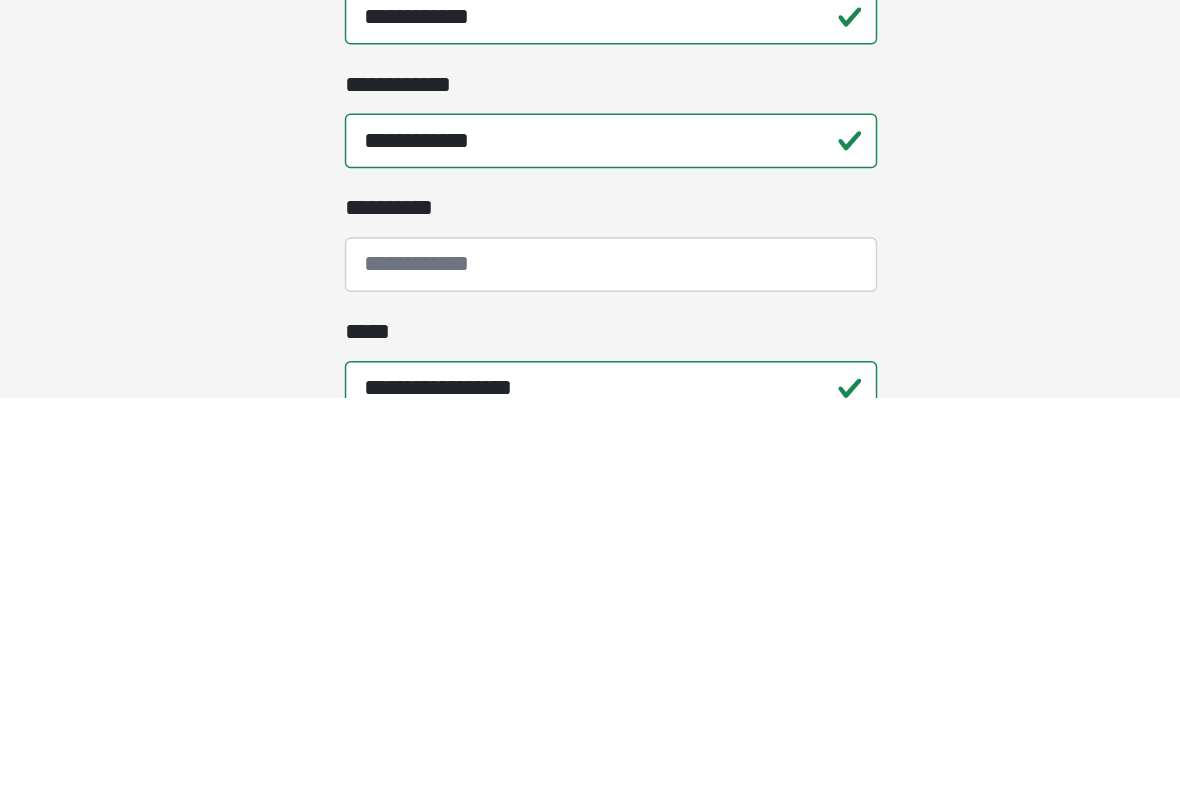 type on "*****" 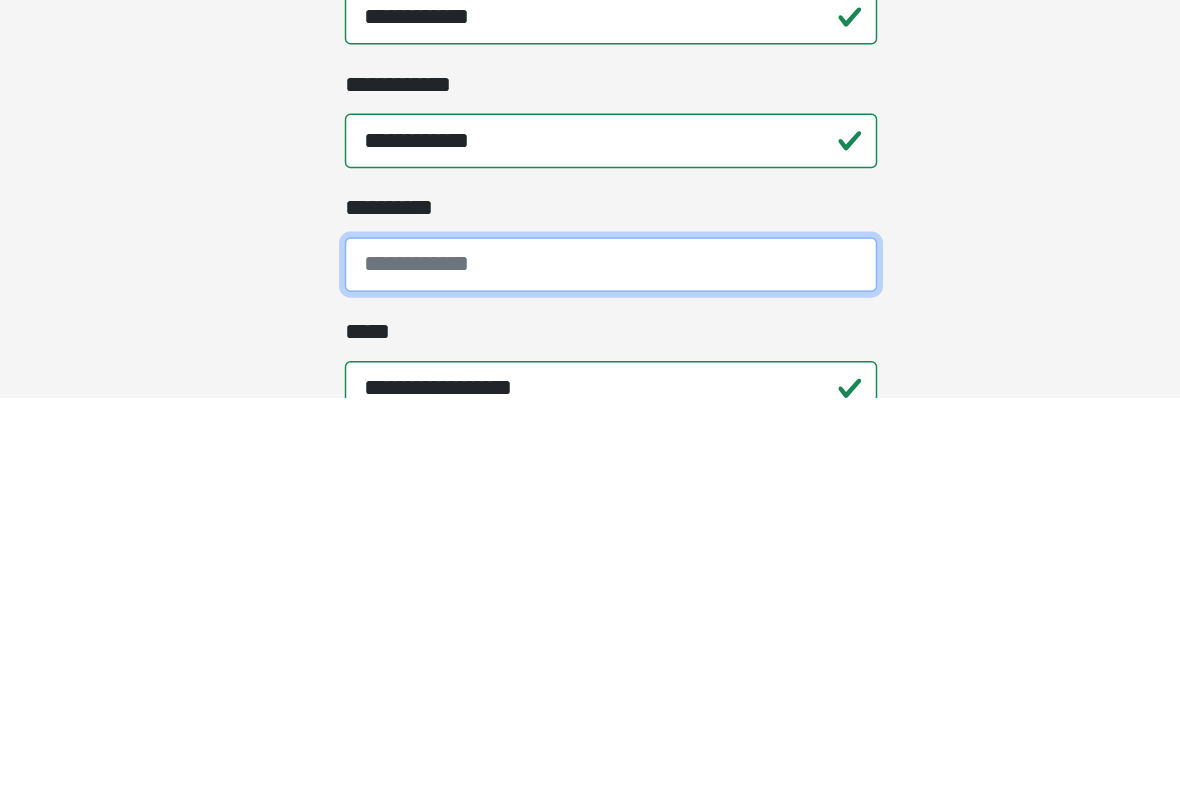 click on "**********" at bounding box center [590, 702] 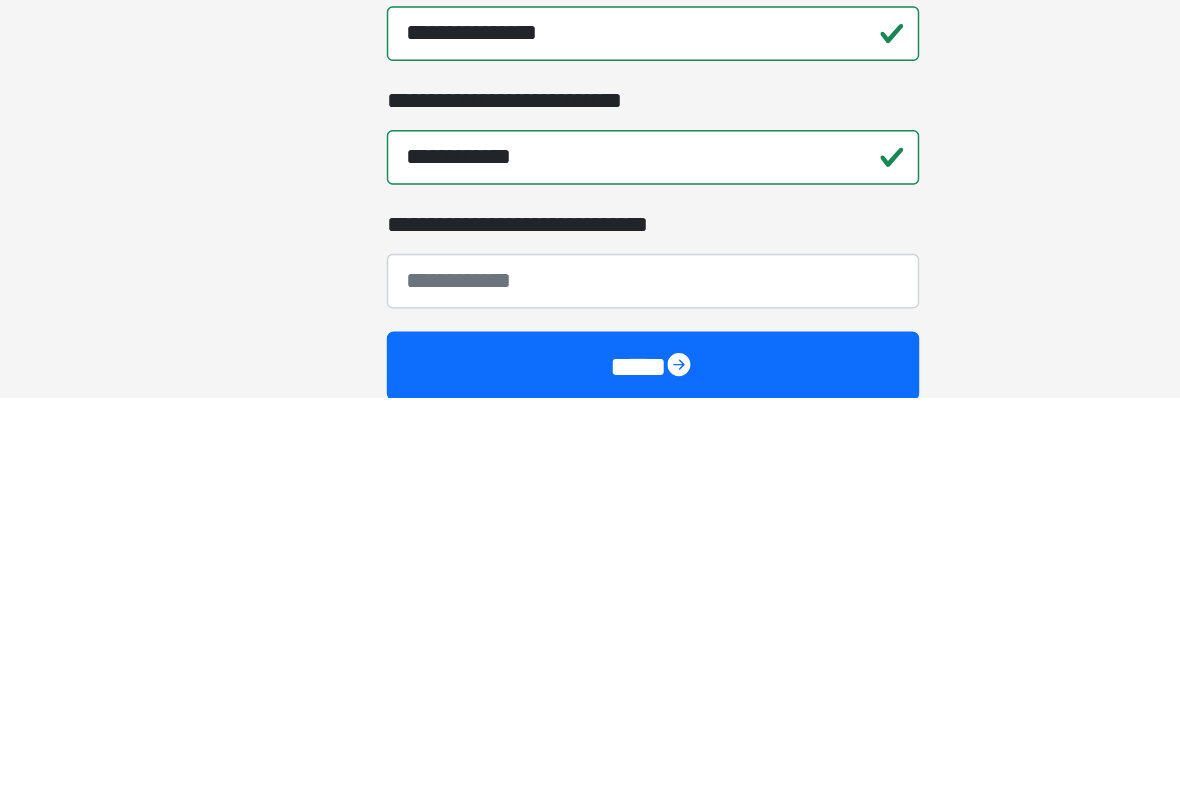 scroll, scrollTop: 1608, scrollLeft: 0, axis: vertical 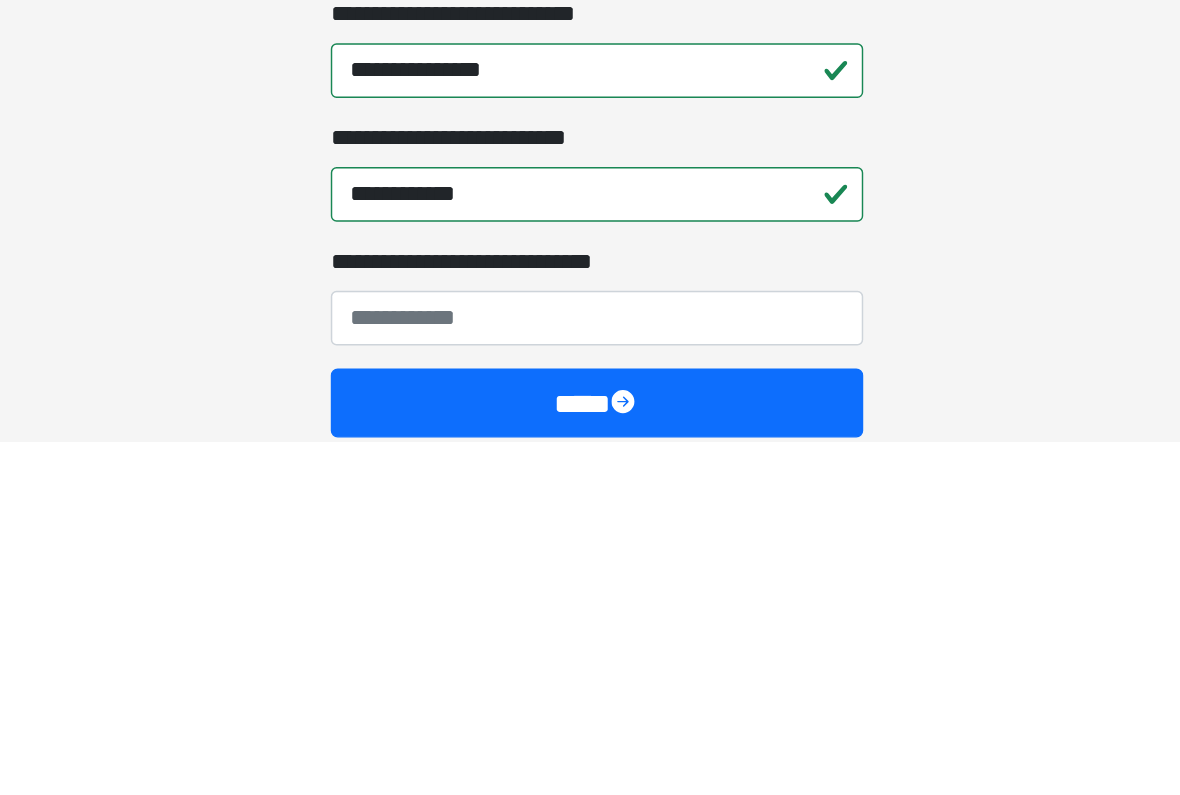type on "**********" 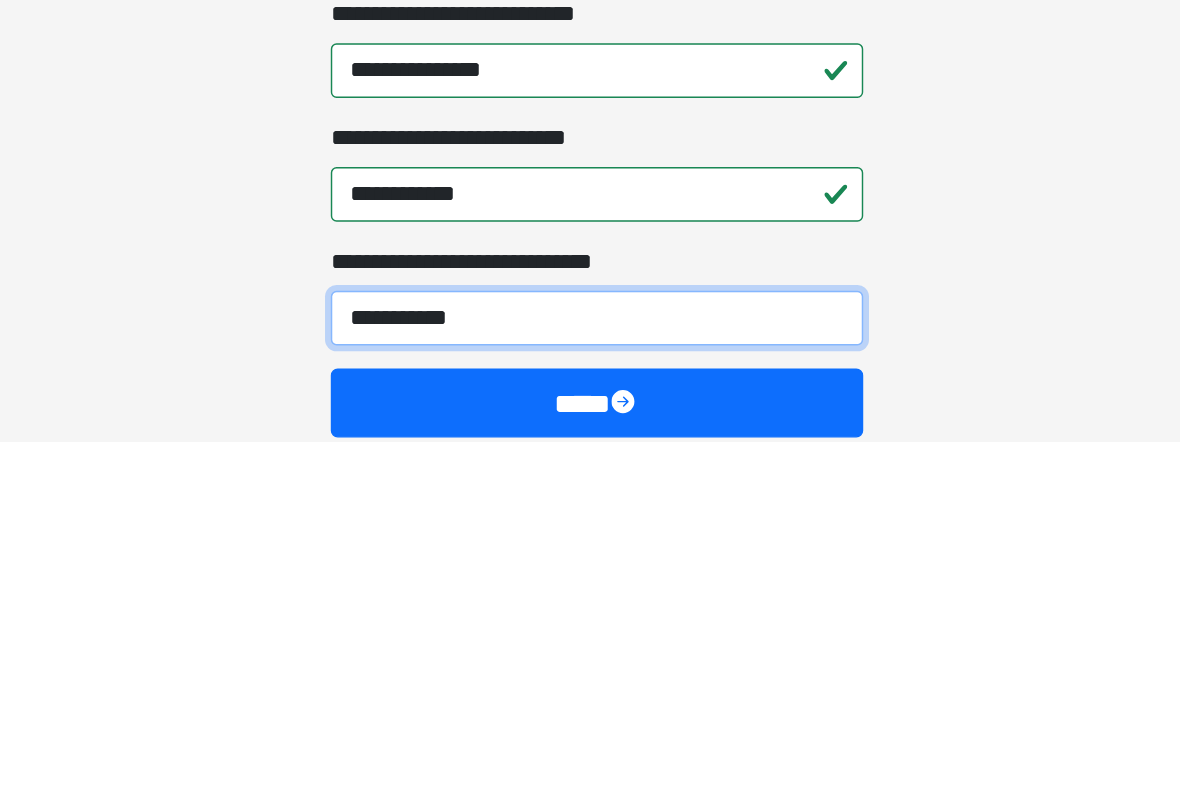 type on "**********" 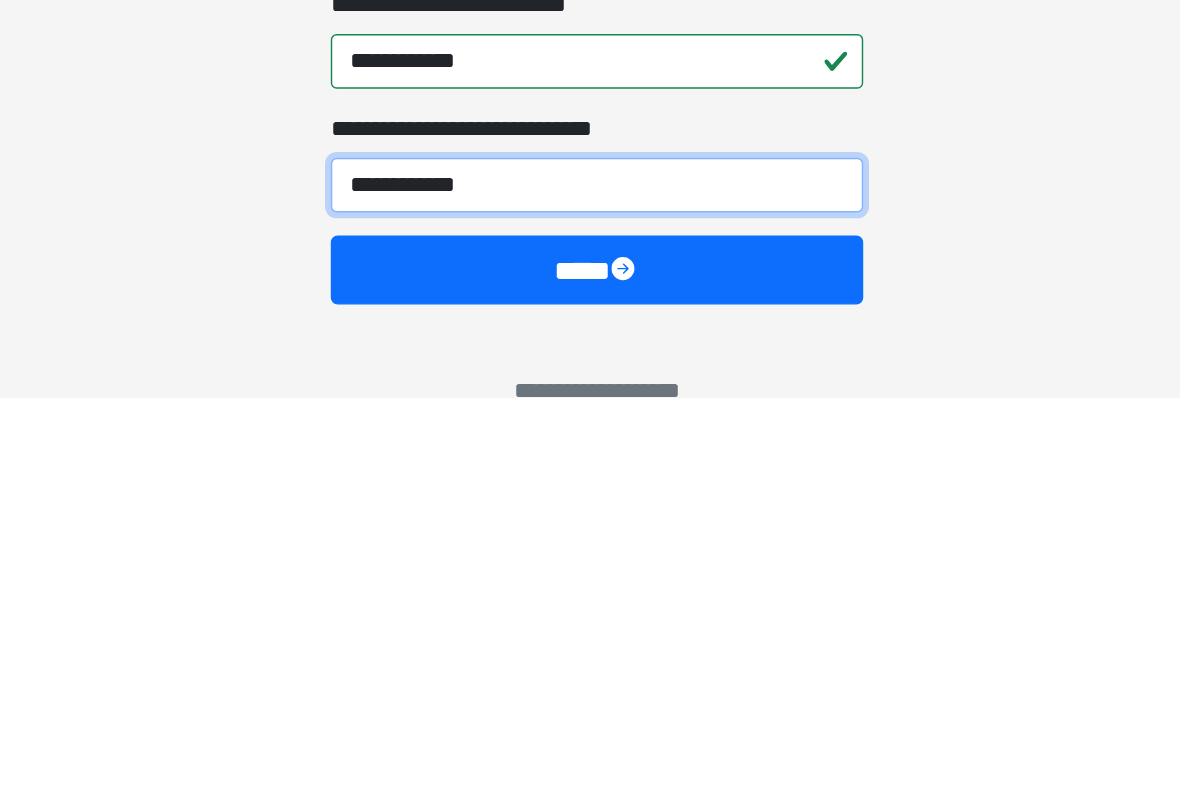 scroll, scrollTop: 1673, scrollLeft: 0, axis: vertical 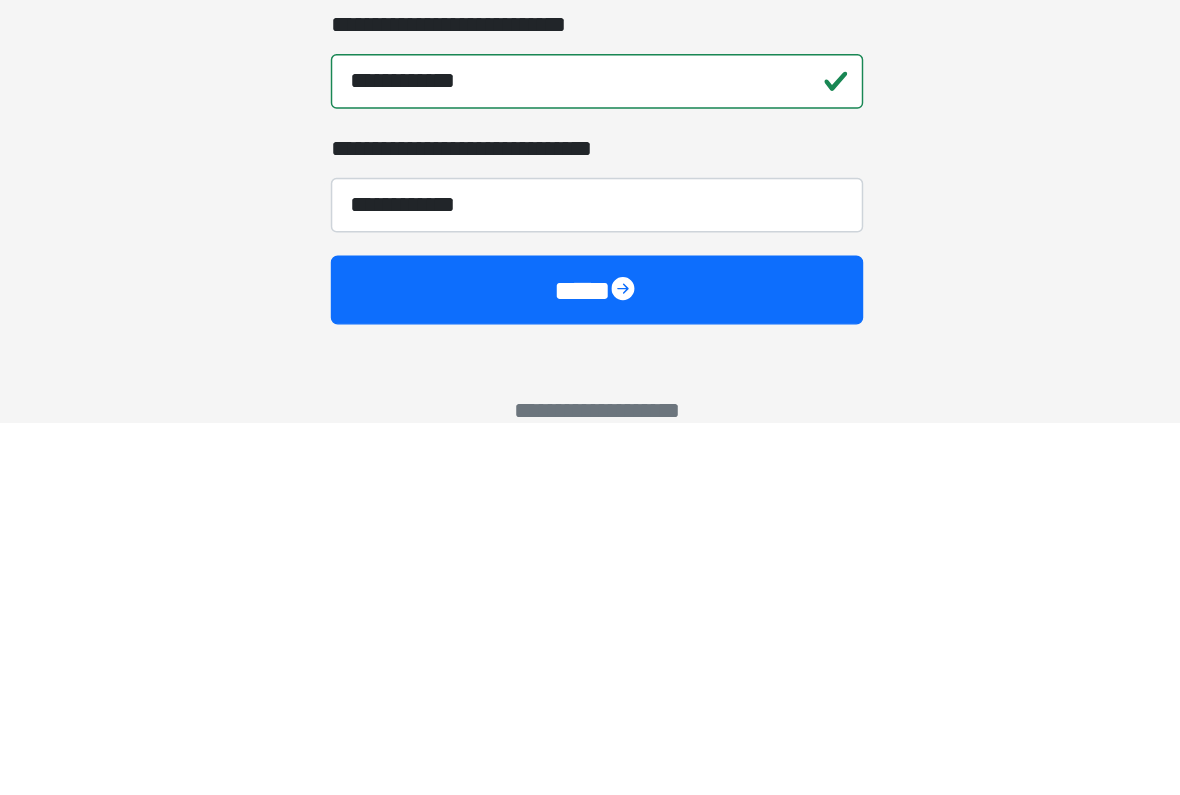 click on "****" at bounding box center [590, 703] 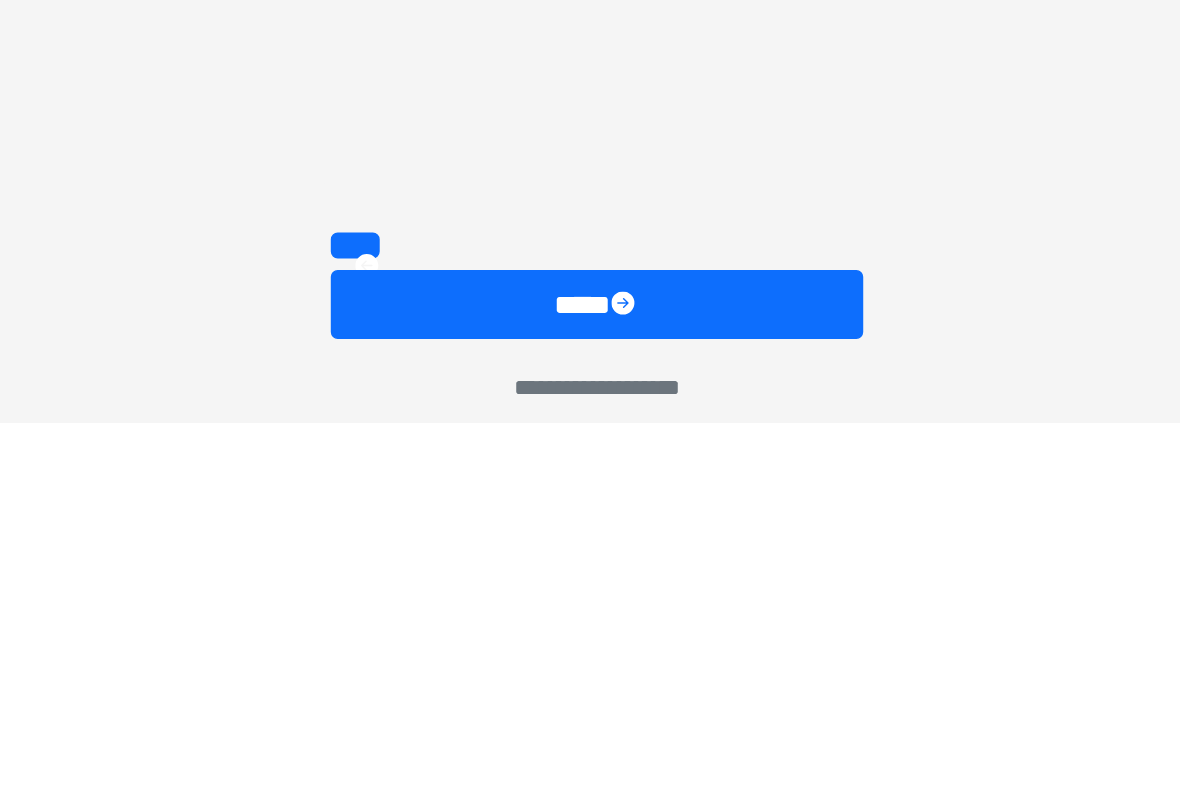 scroll, scrollTop: 1406, scrollLeft: 0, axis: vertical 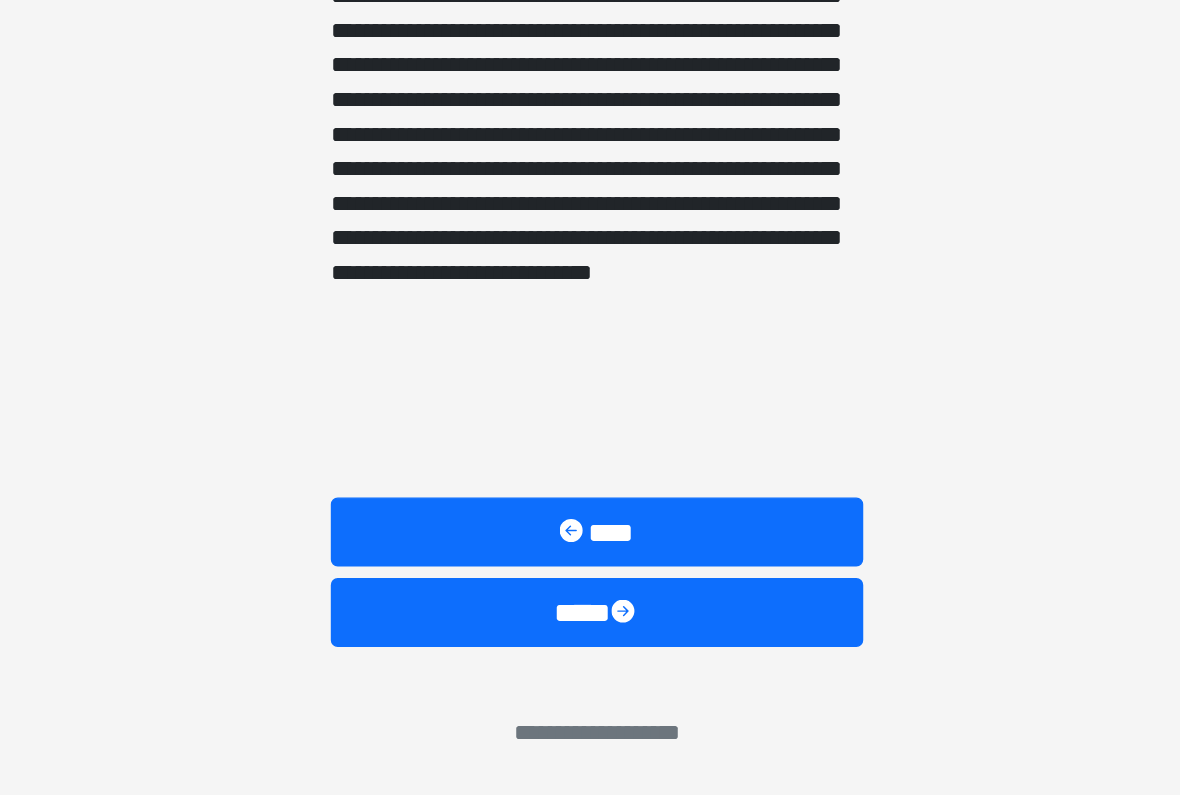 click at bounding box center (610, 669) 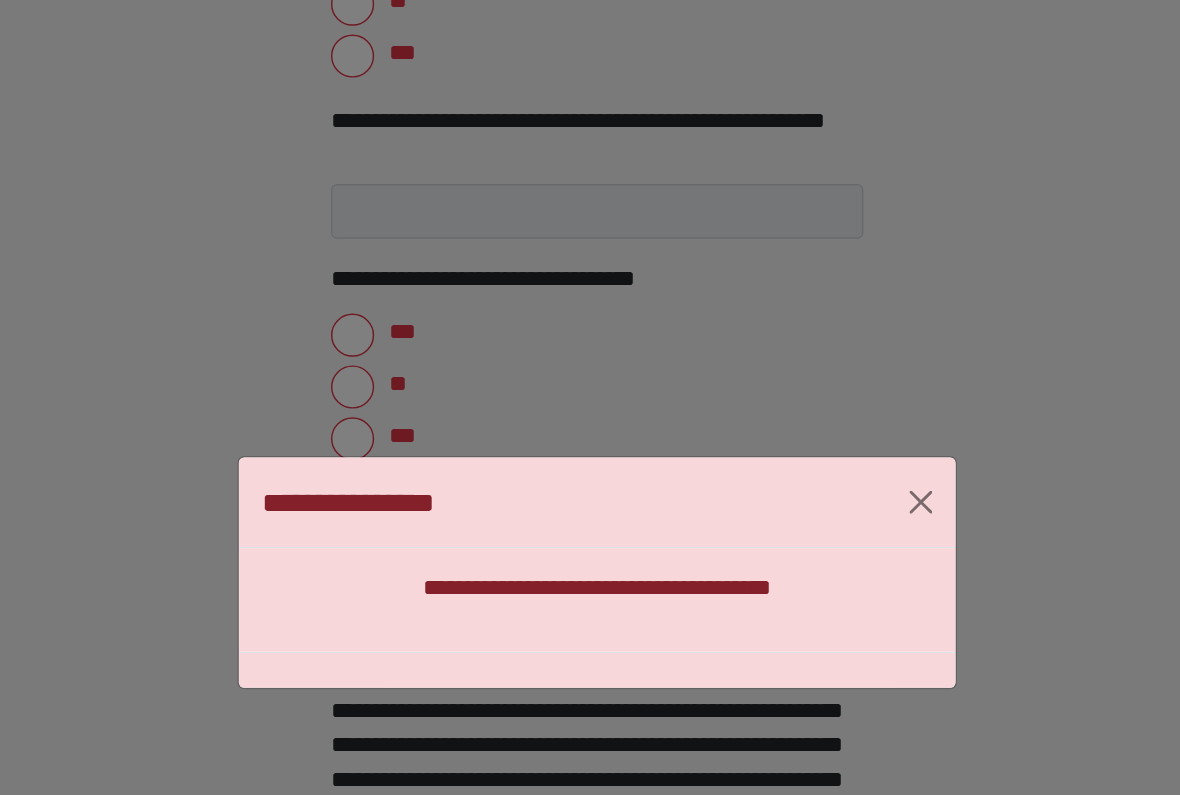 scroll, scrollTop: 1101, scrollLeft: 0, axis: vertical 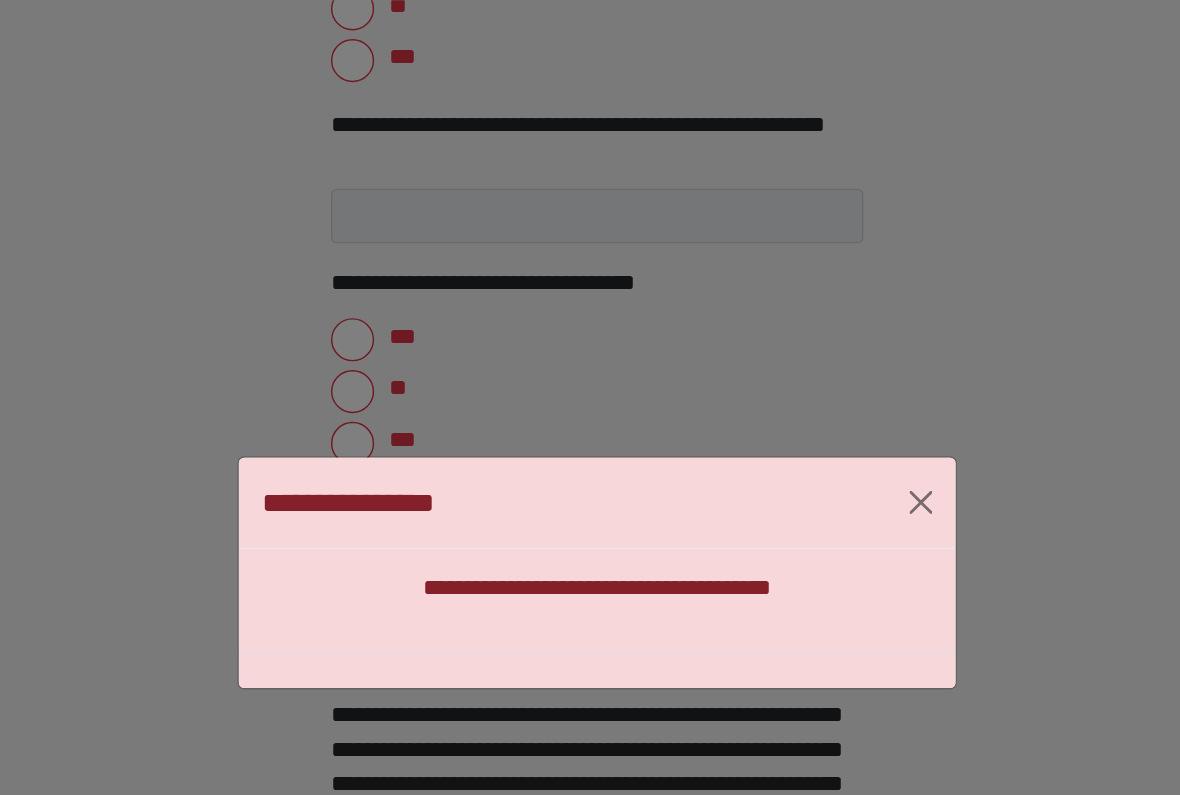 click on "**********" at bounding box center (590, 409) 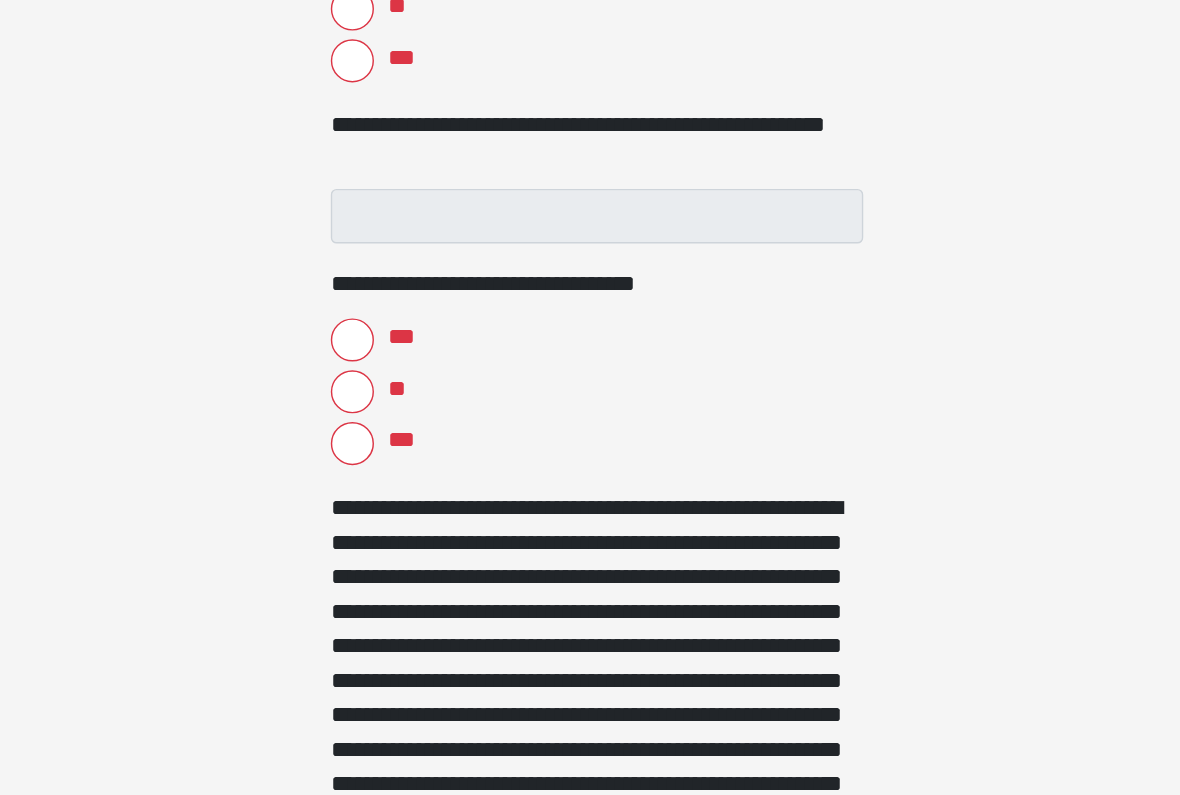 click on "**********" at bounding box center [590, -704] 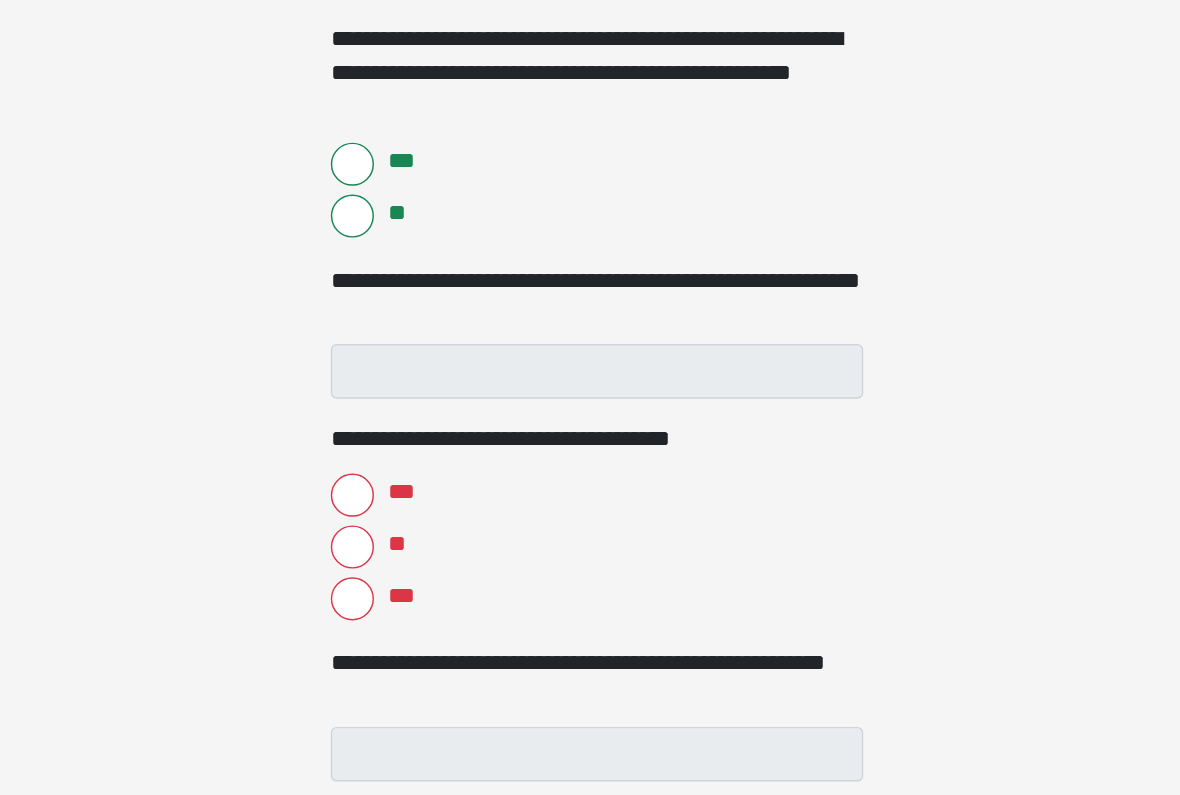 scroll, scrollTop: 720, scrollLeft: 0, axis: vertical 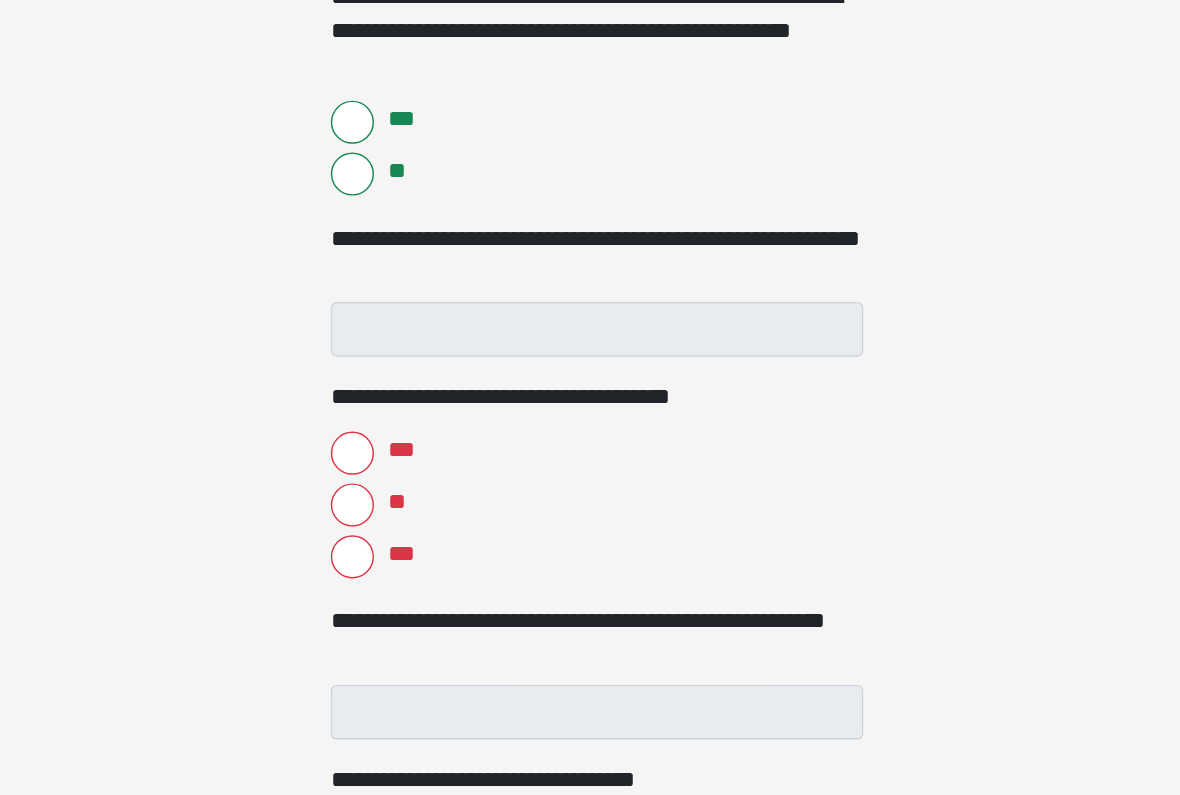 click on "**" at bounding box center [420, 387] 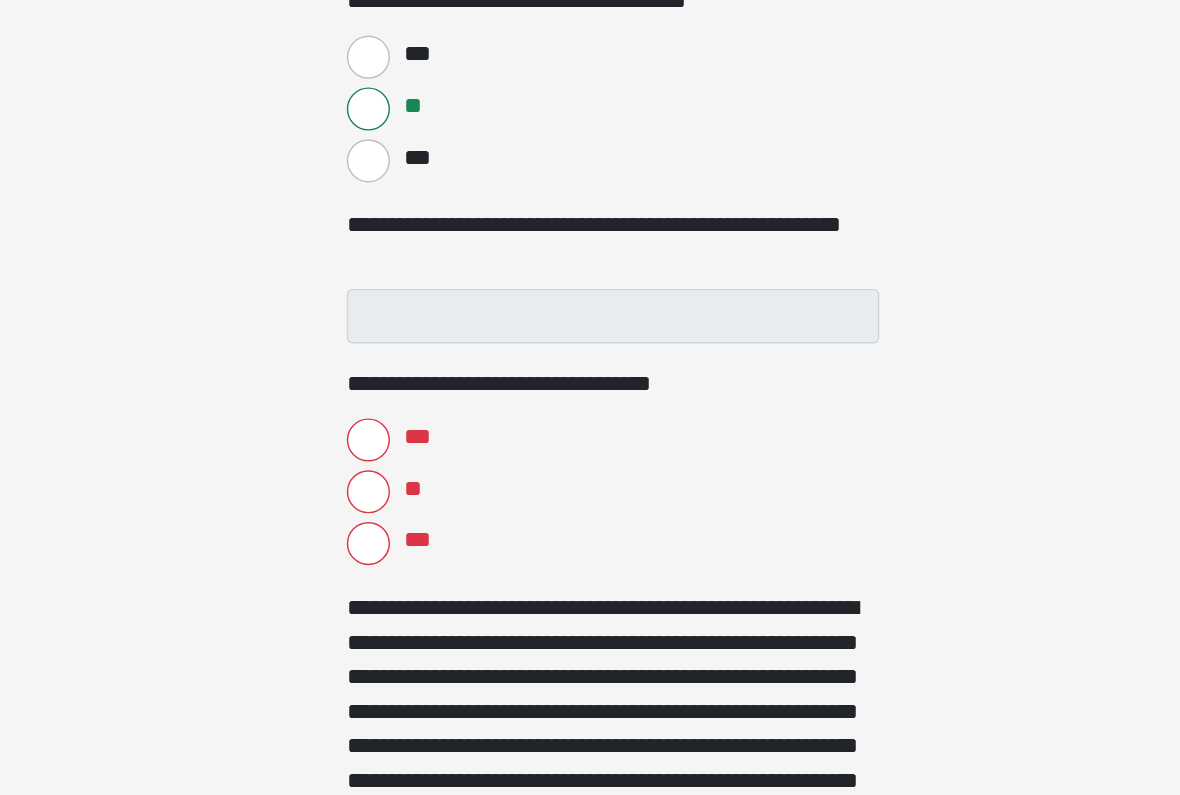 scroll, scrollTop: 806, scrollLeft: 0, axis: vertical 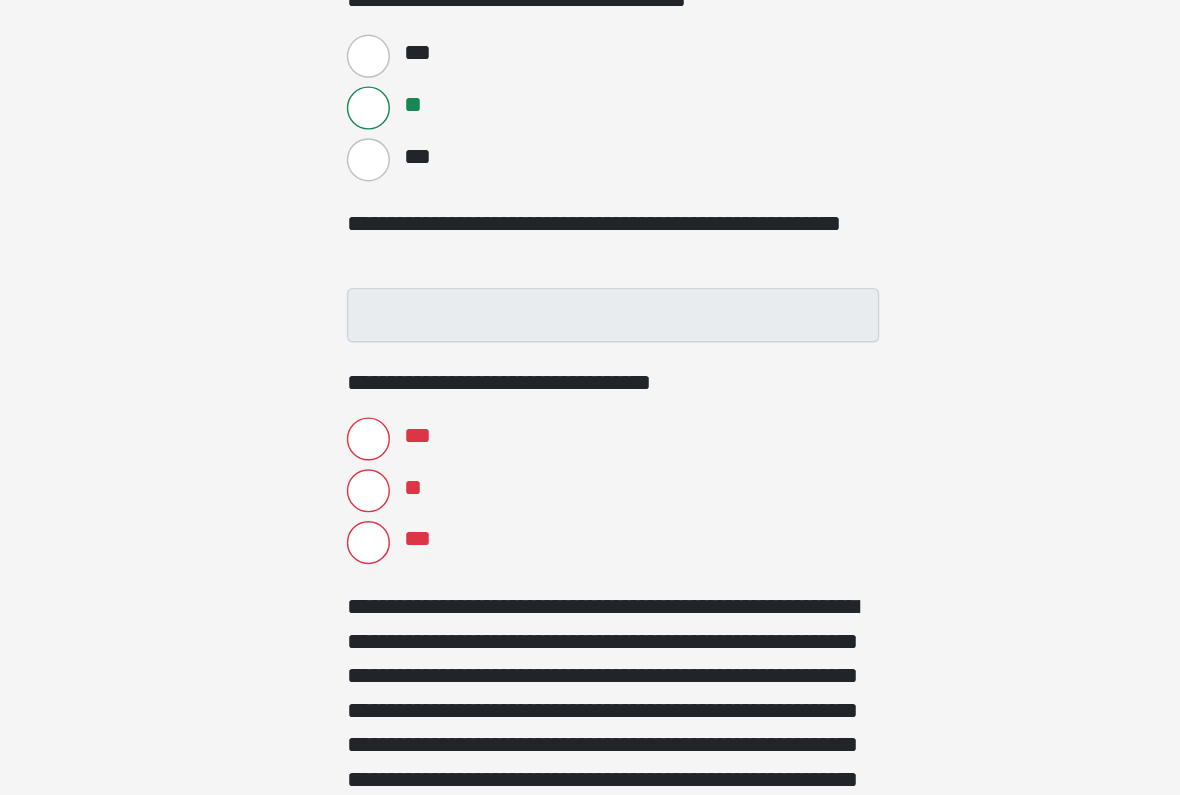 click on "**" at bounding box center (420, 566) 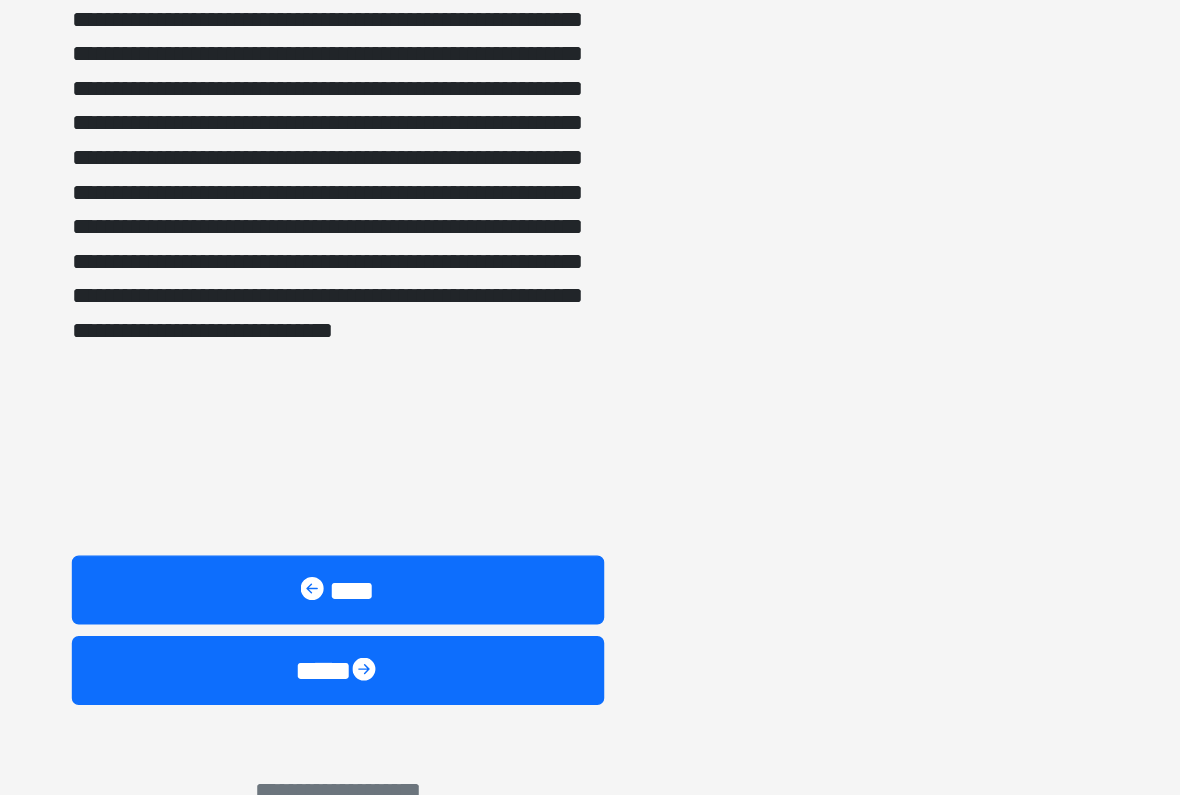 scroll, scrollTop: 1405, scrollLeft: 0, axis: vertical 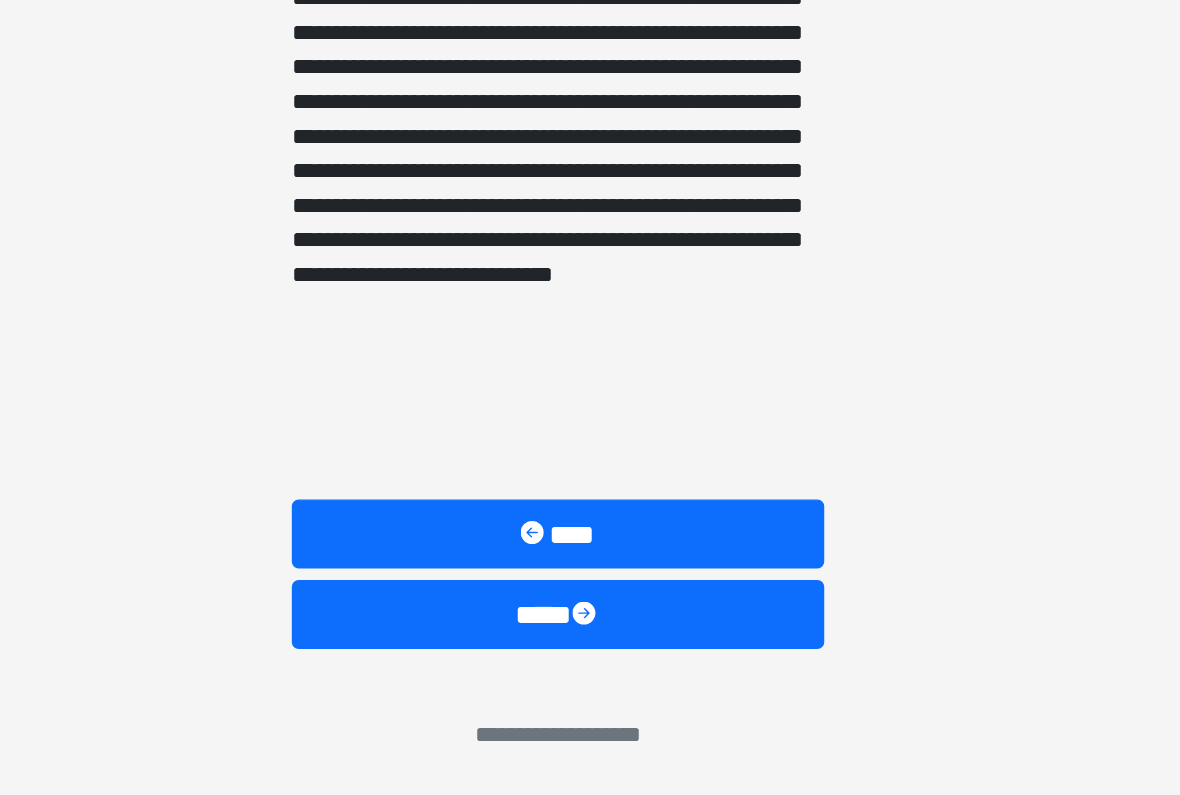 click at bounding box center [610, 670] 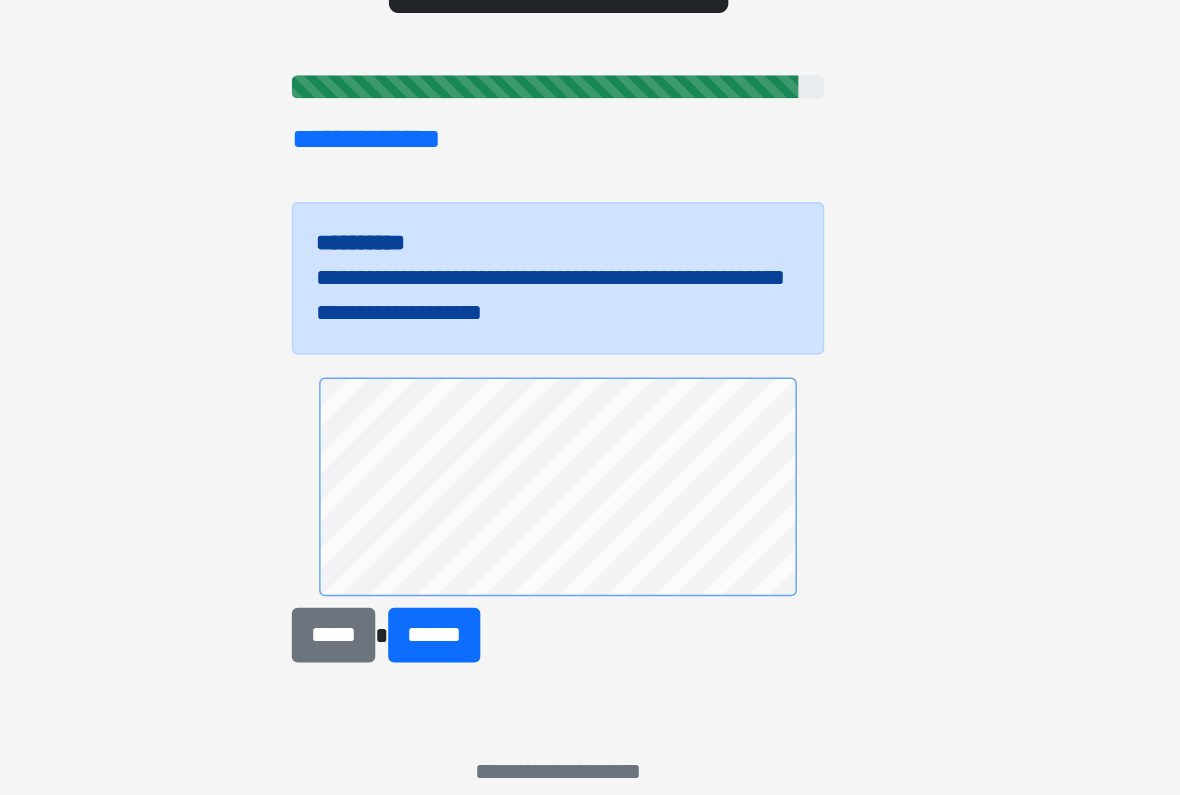 scroll, scrollTop: 78, scrollLeft: 0, axis: vertical 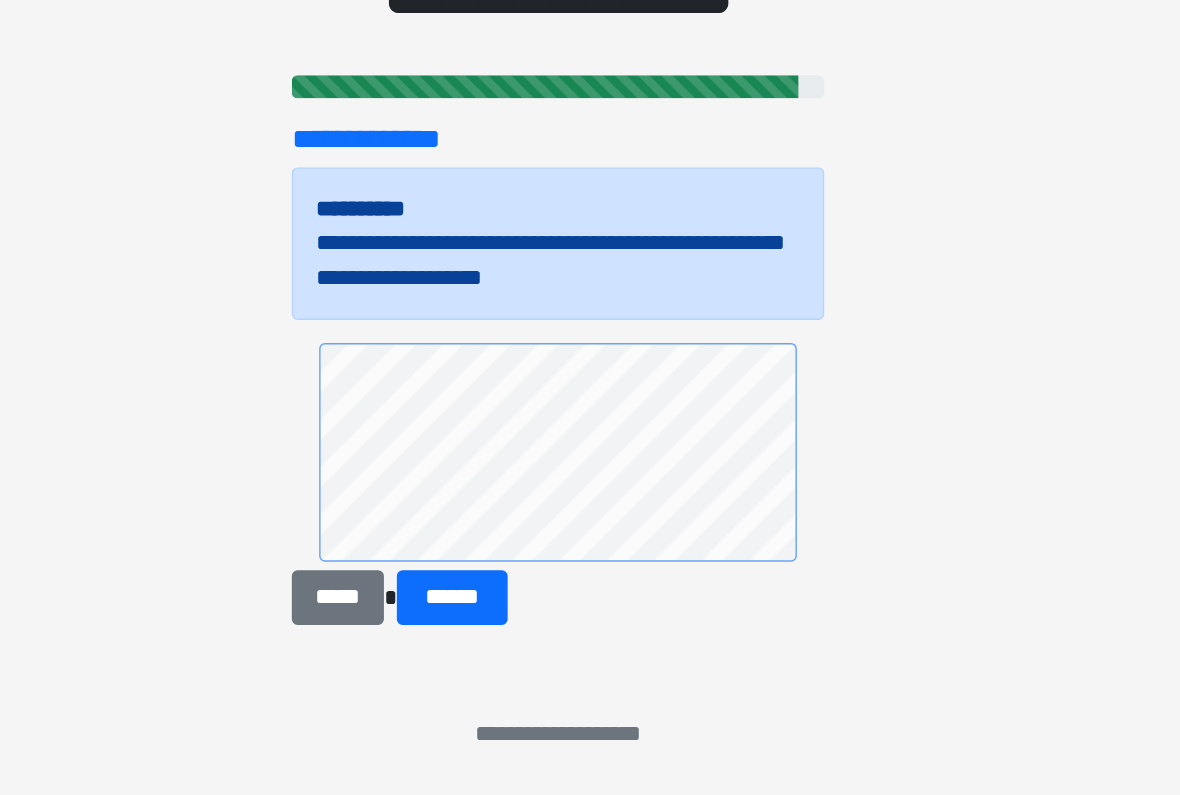 click on "******" at bounding box center (516, 657) 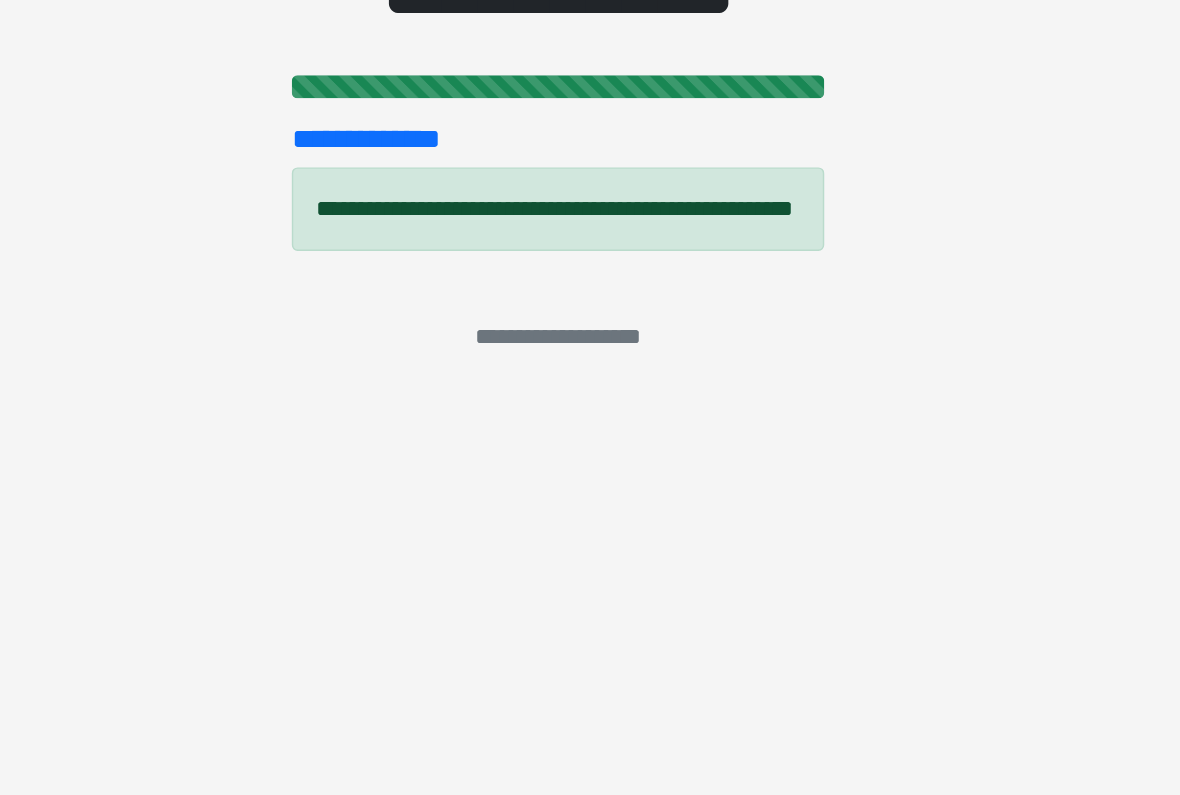 scroll, scrollTop: 0, scrollLeft: 0, axis: both 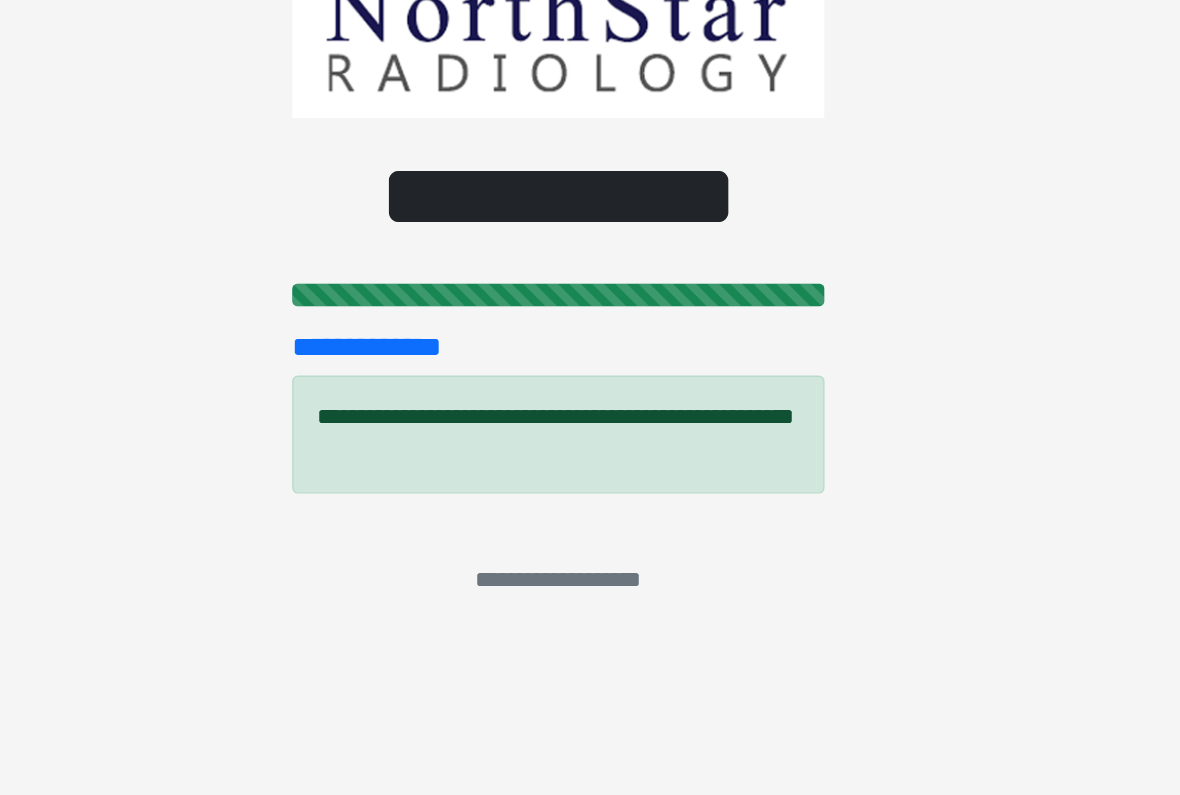 click on "**********" at bounding box center [590, 397] 